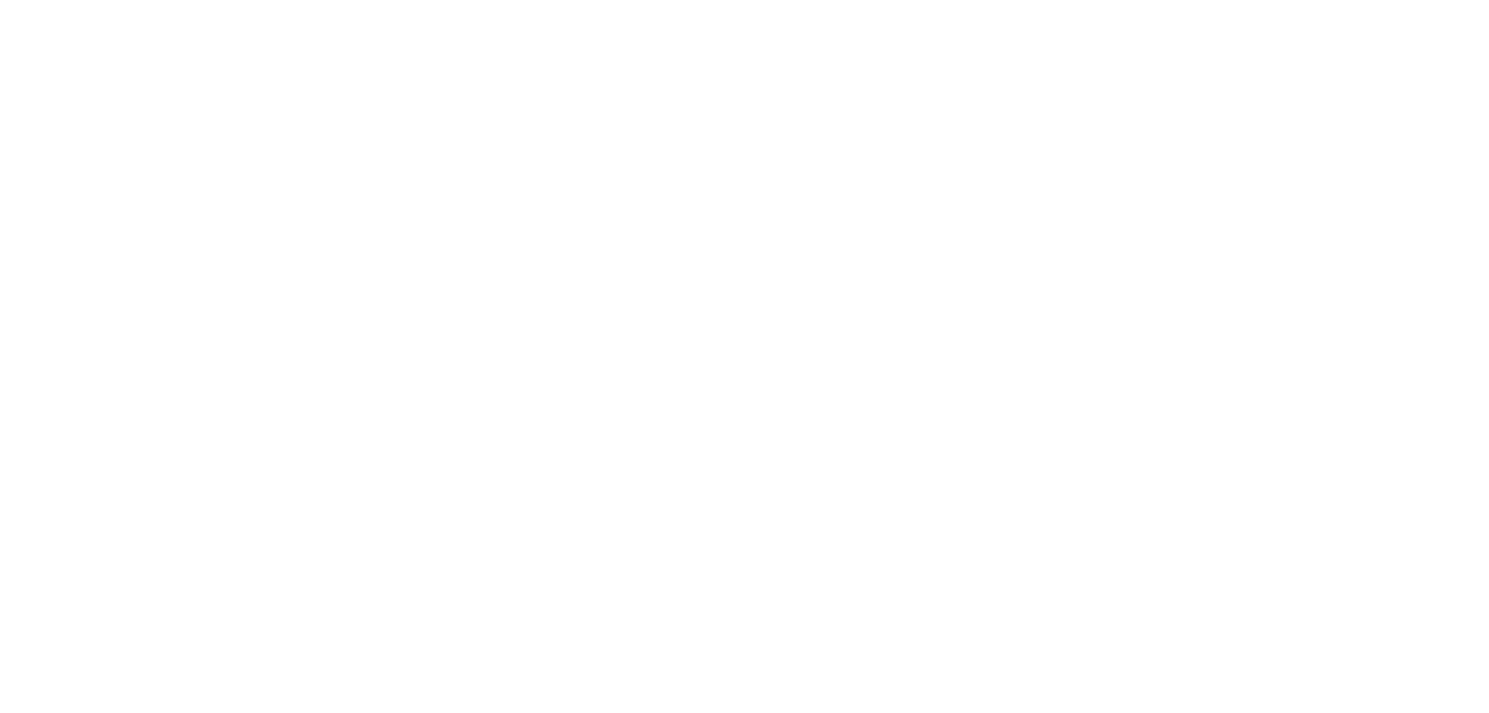 scroll, scrollTop: 0, scrollLeft: 0, axis: both 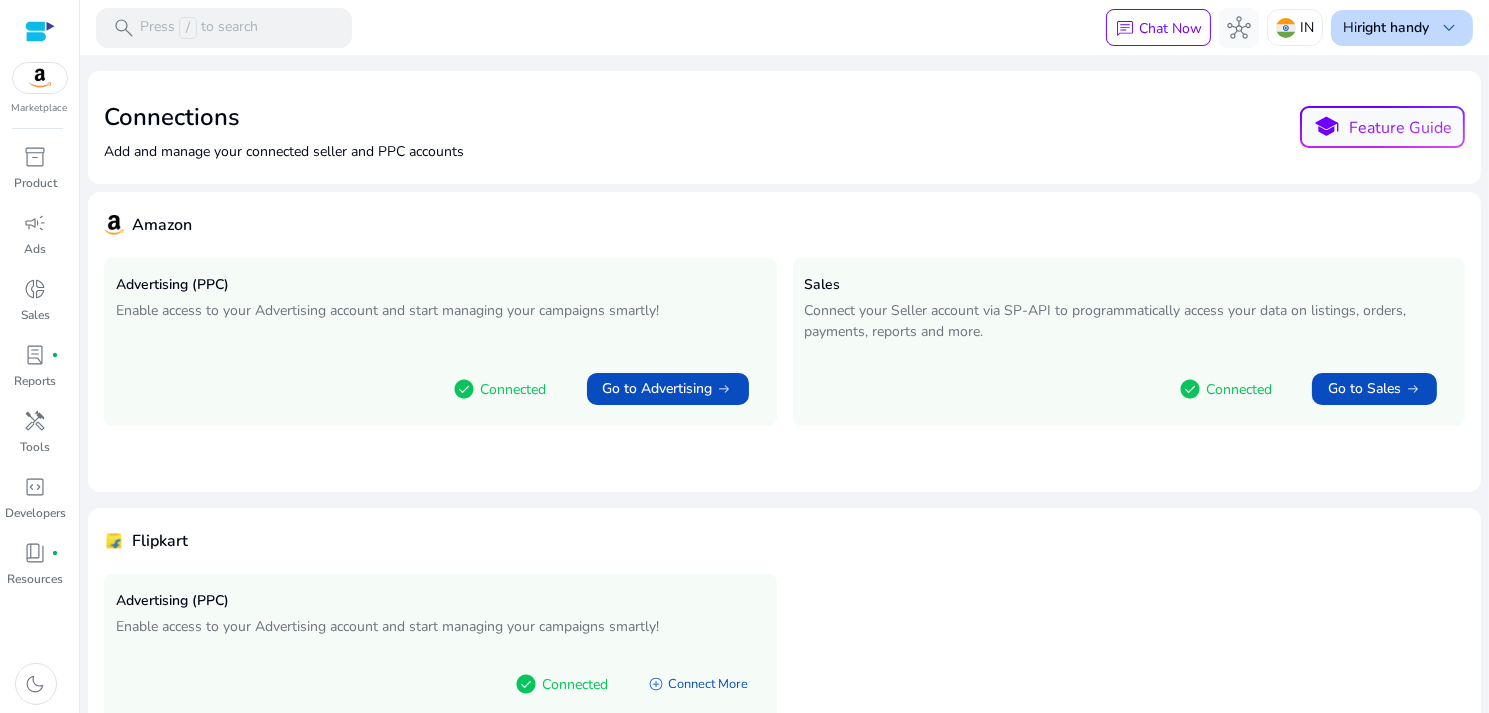 click on "right handy" at bounding box center (1393, 27) 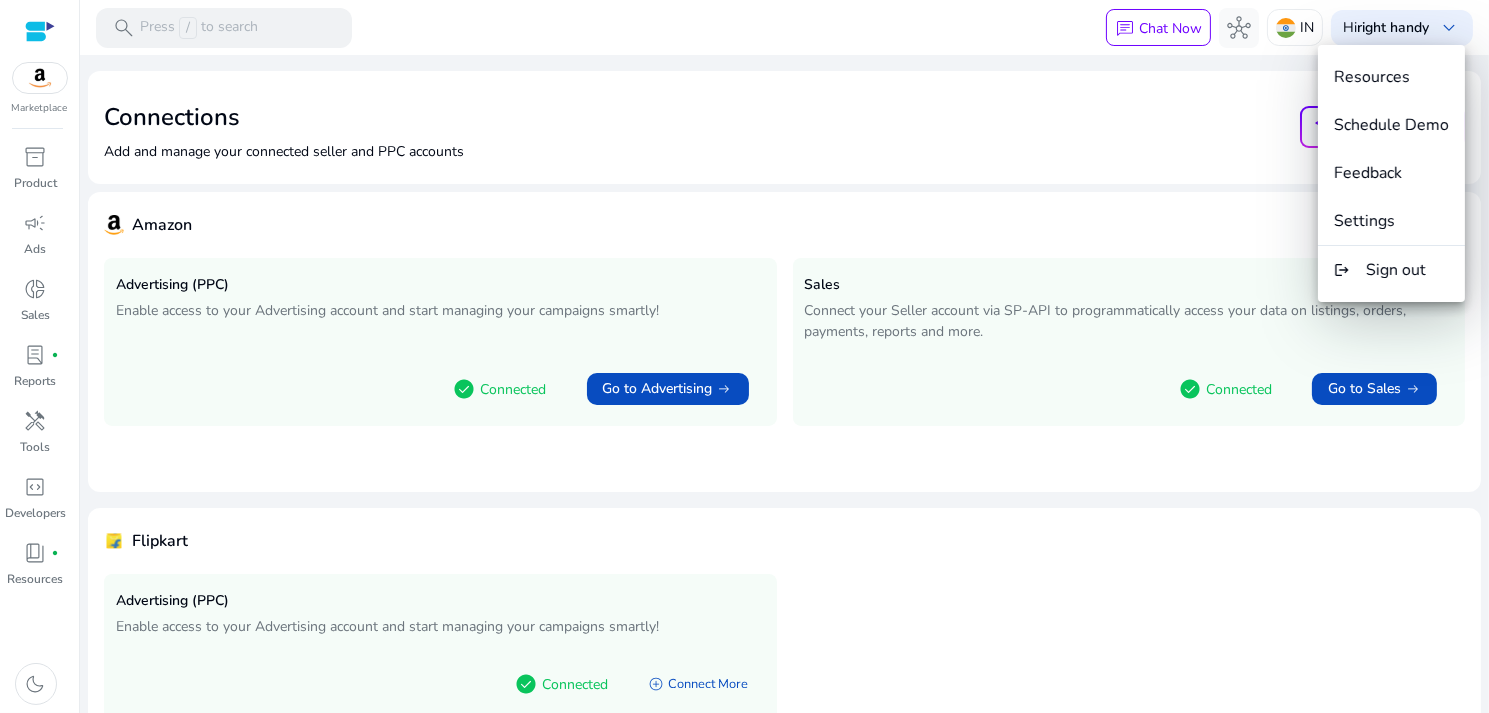click at bounding box center (744, 356) 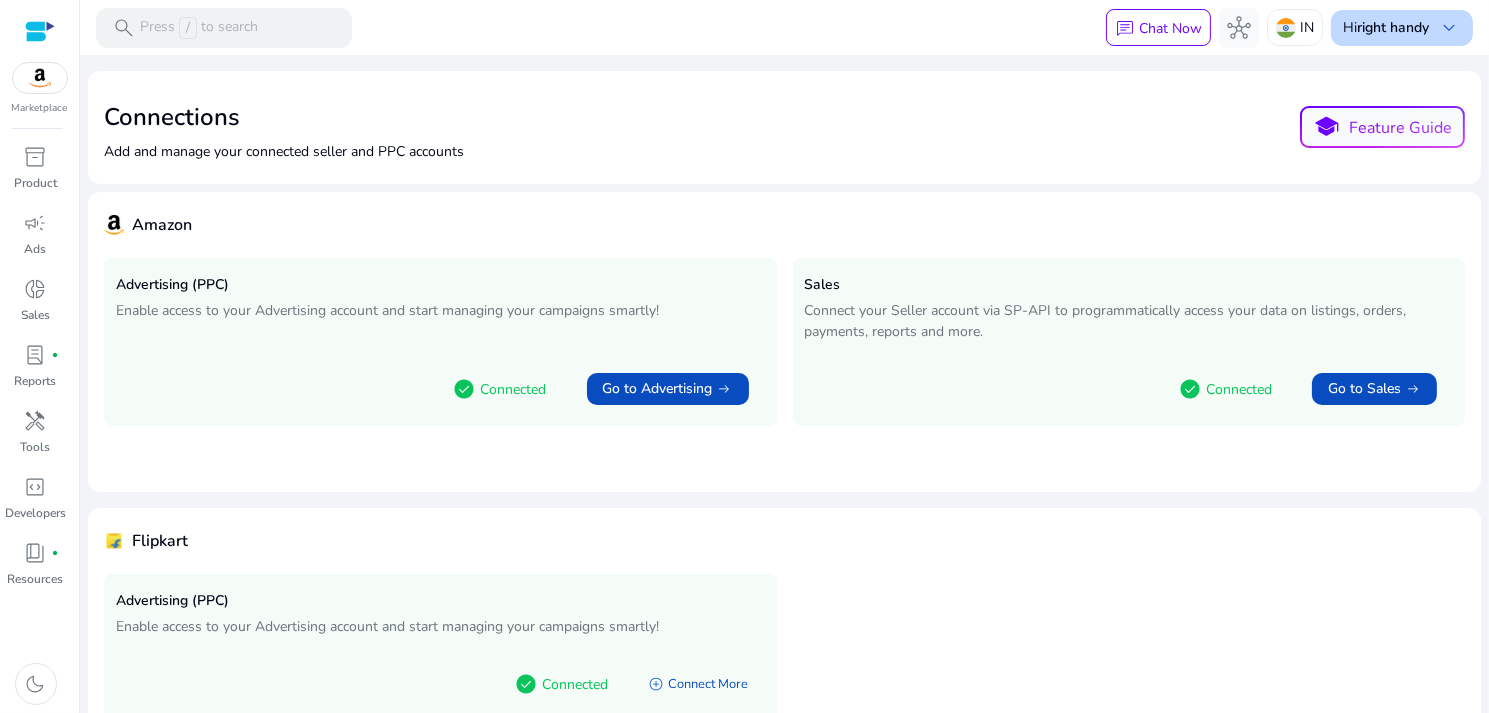 click on "right handy" at bounding box center (1393, 27) 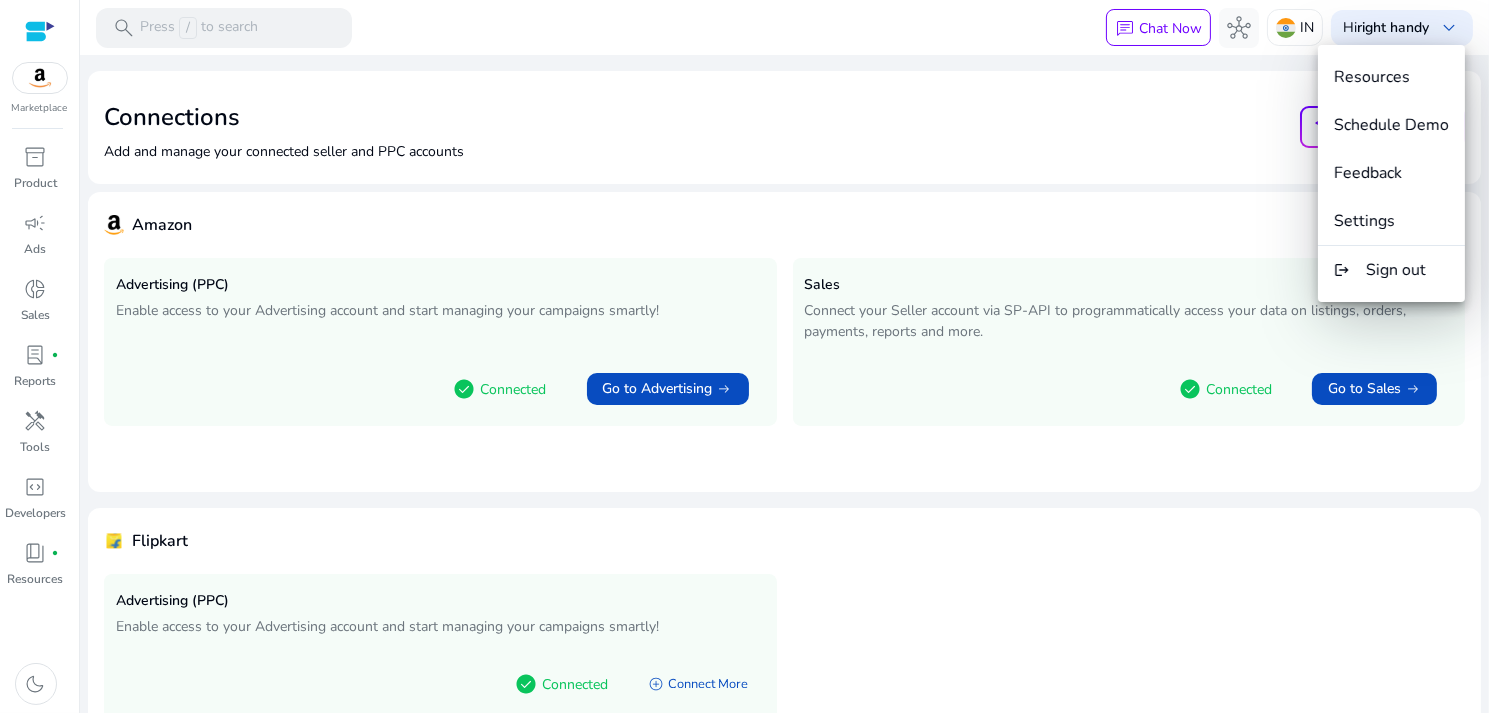 click at bounding box center (744, 356) 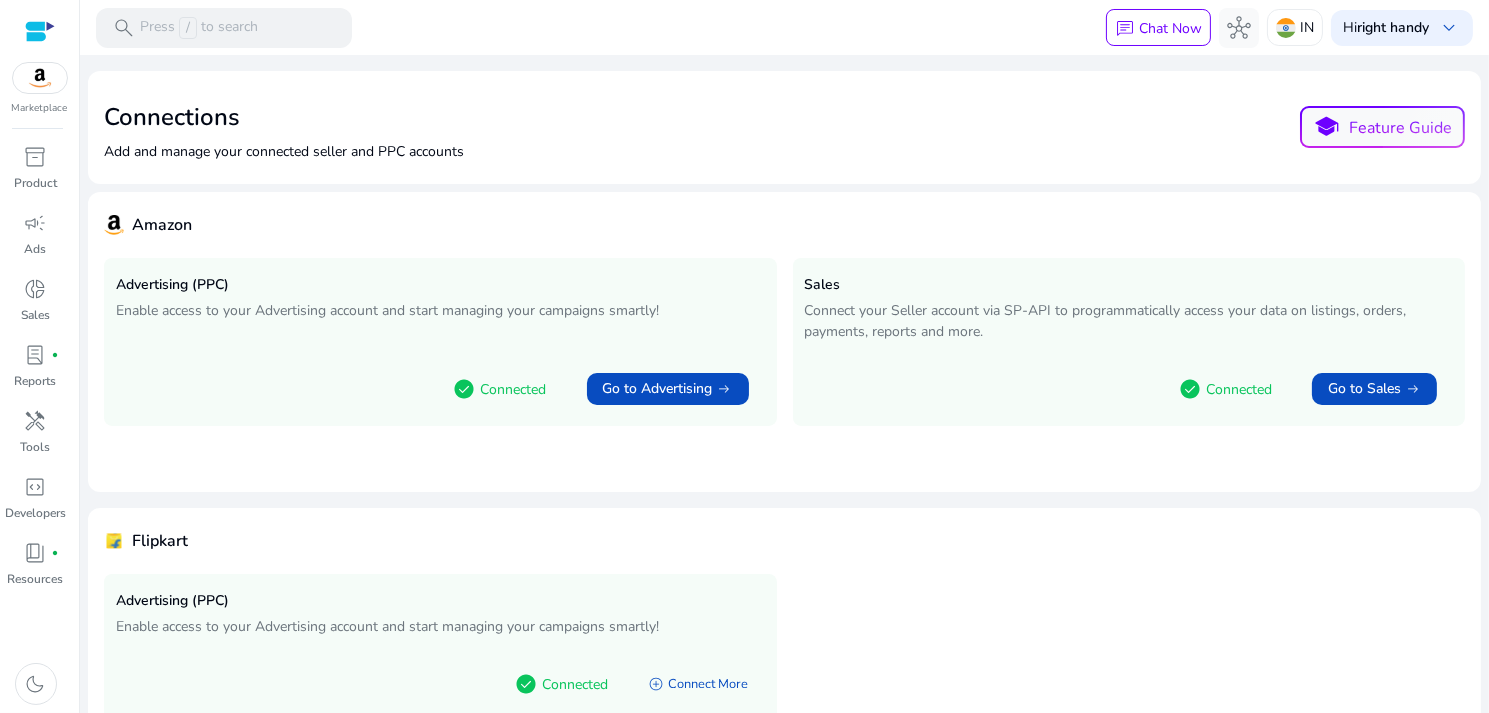 click on "Hi  right handy" at bounding box center (1386, 28) 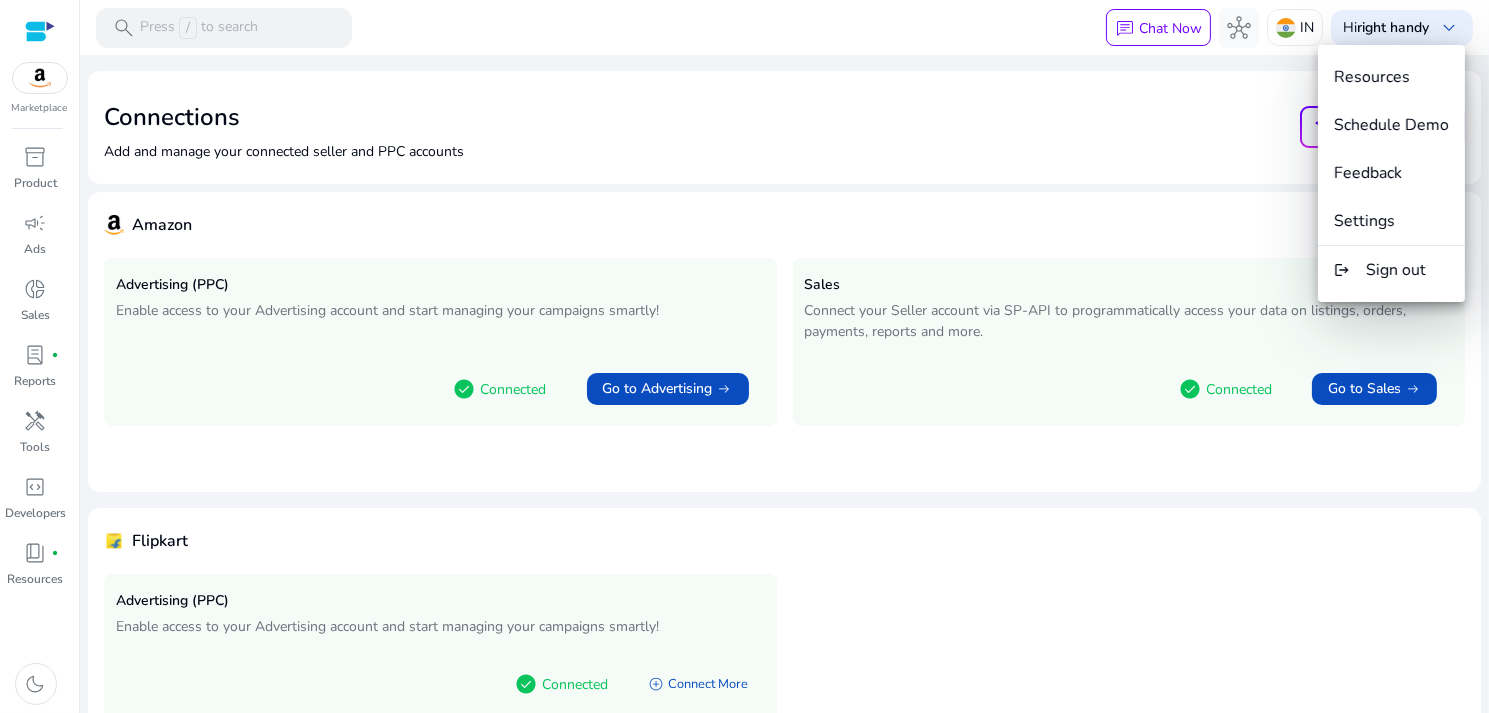 click at bounding box center (744, 356) 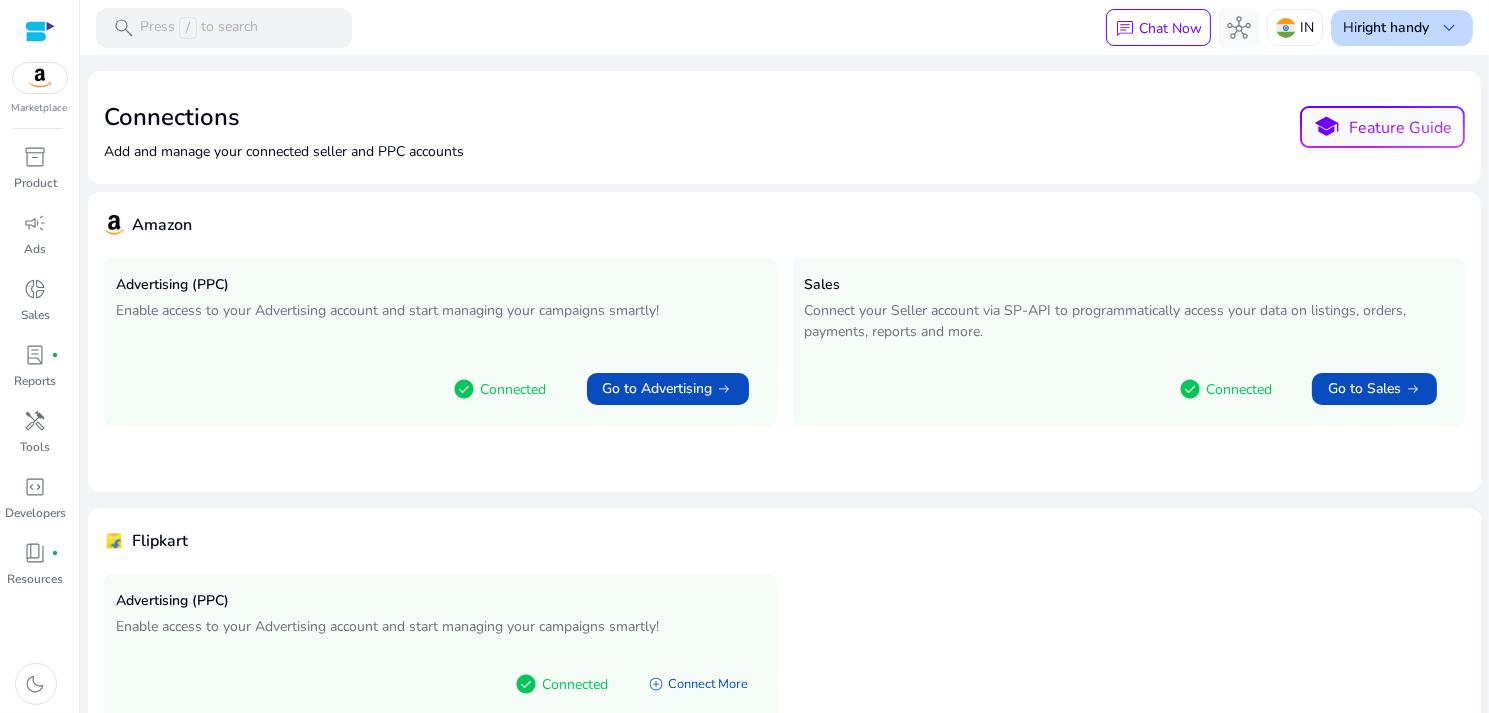 click on "right handy" at bounding box center [1393, 27] 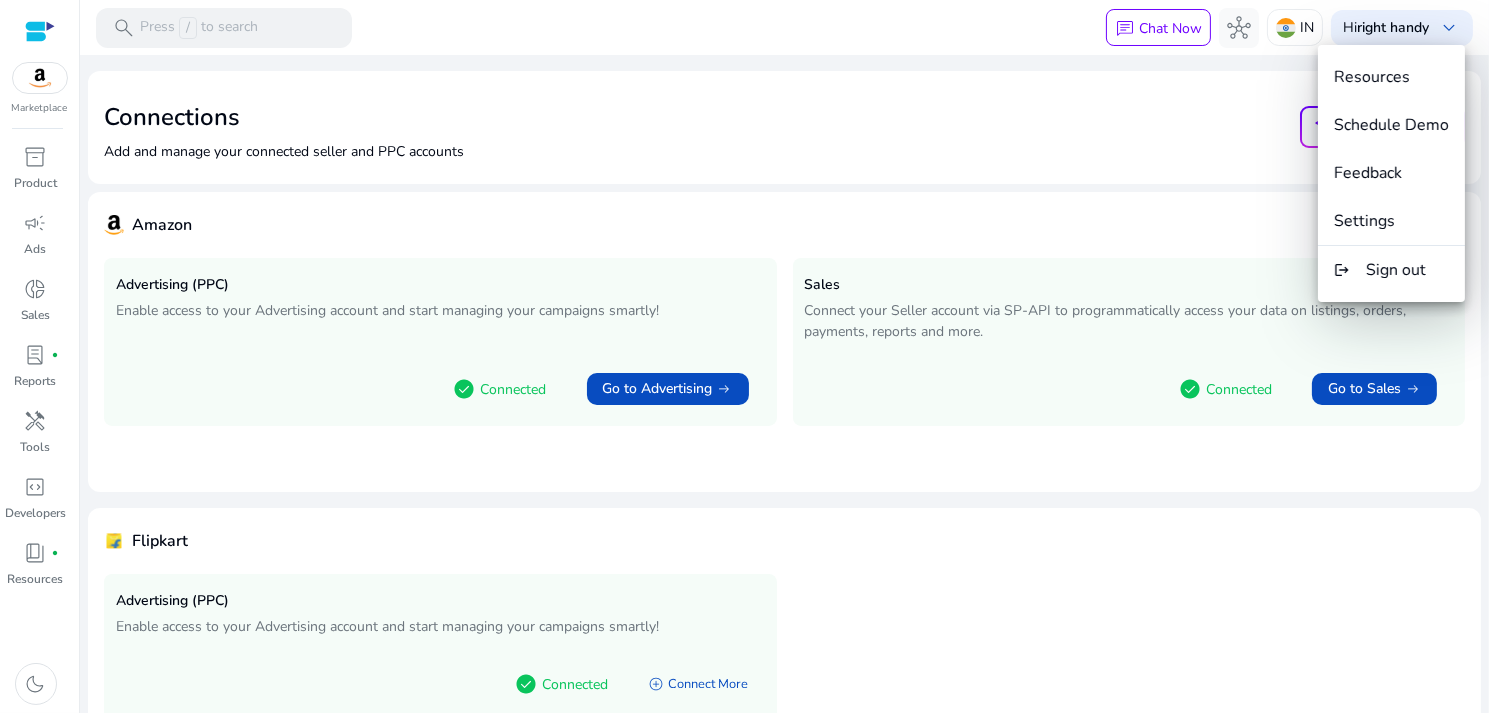 click at bounding box center [744, 356] 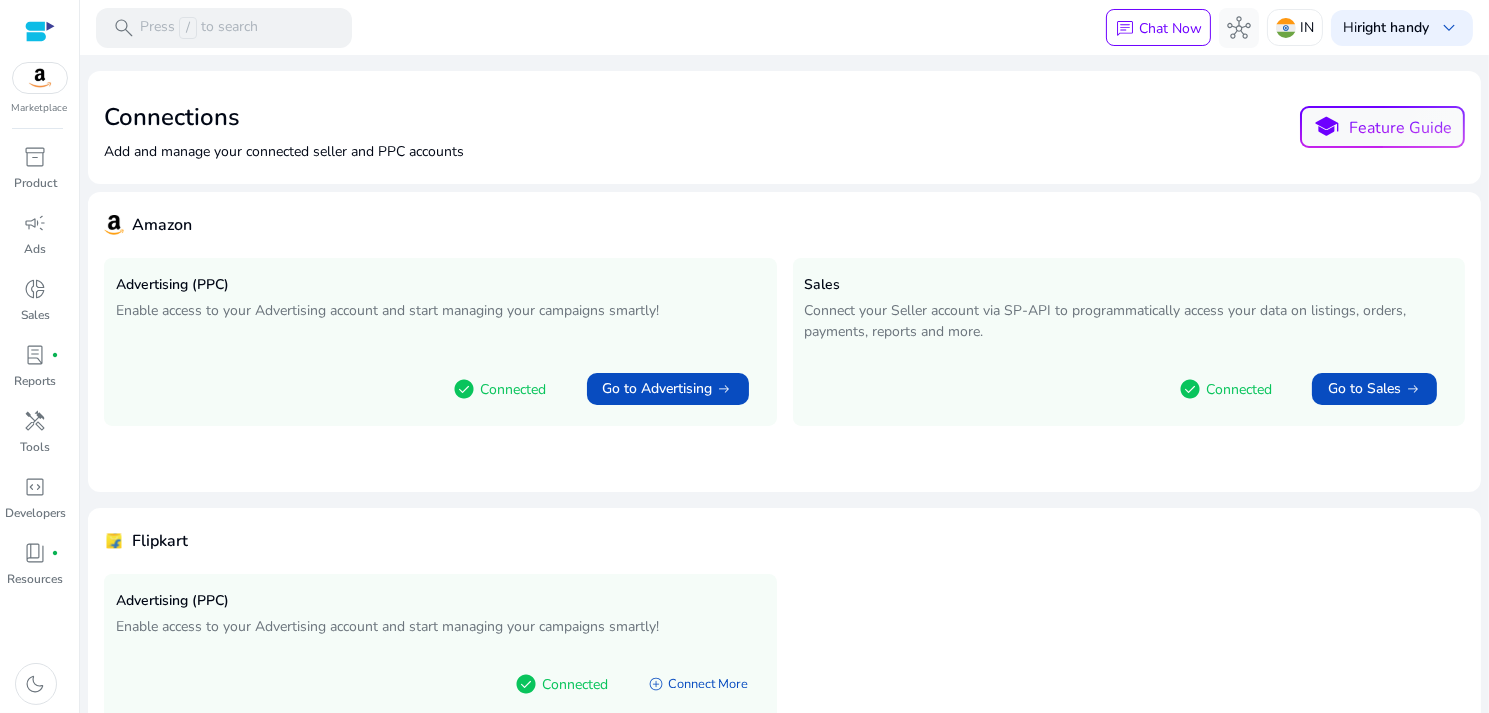 scroll, scrollTop: 0, scrollLeft: 0, axis: both 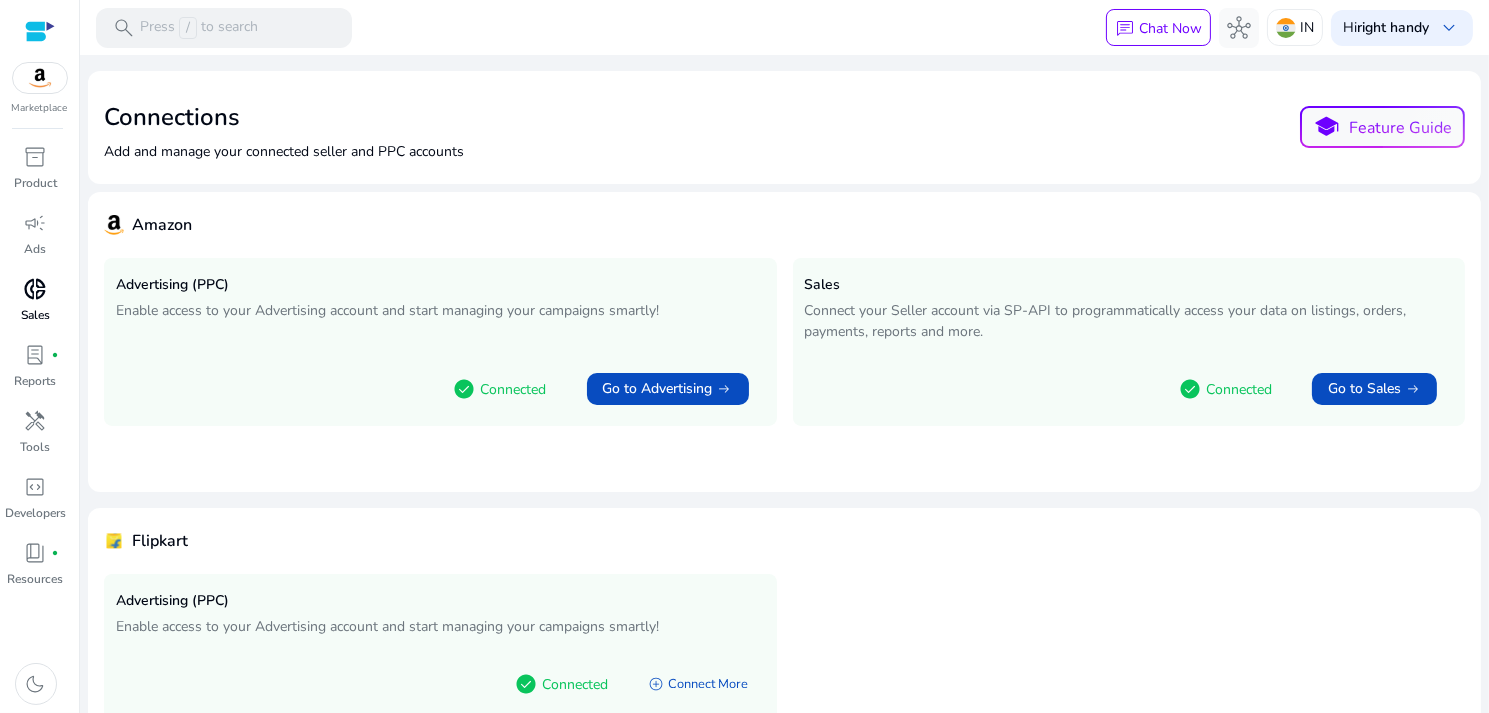 click on "donut_small" at bounding box center [36, 289] 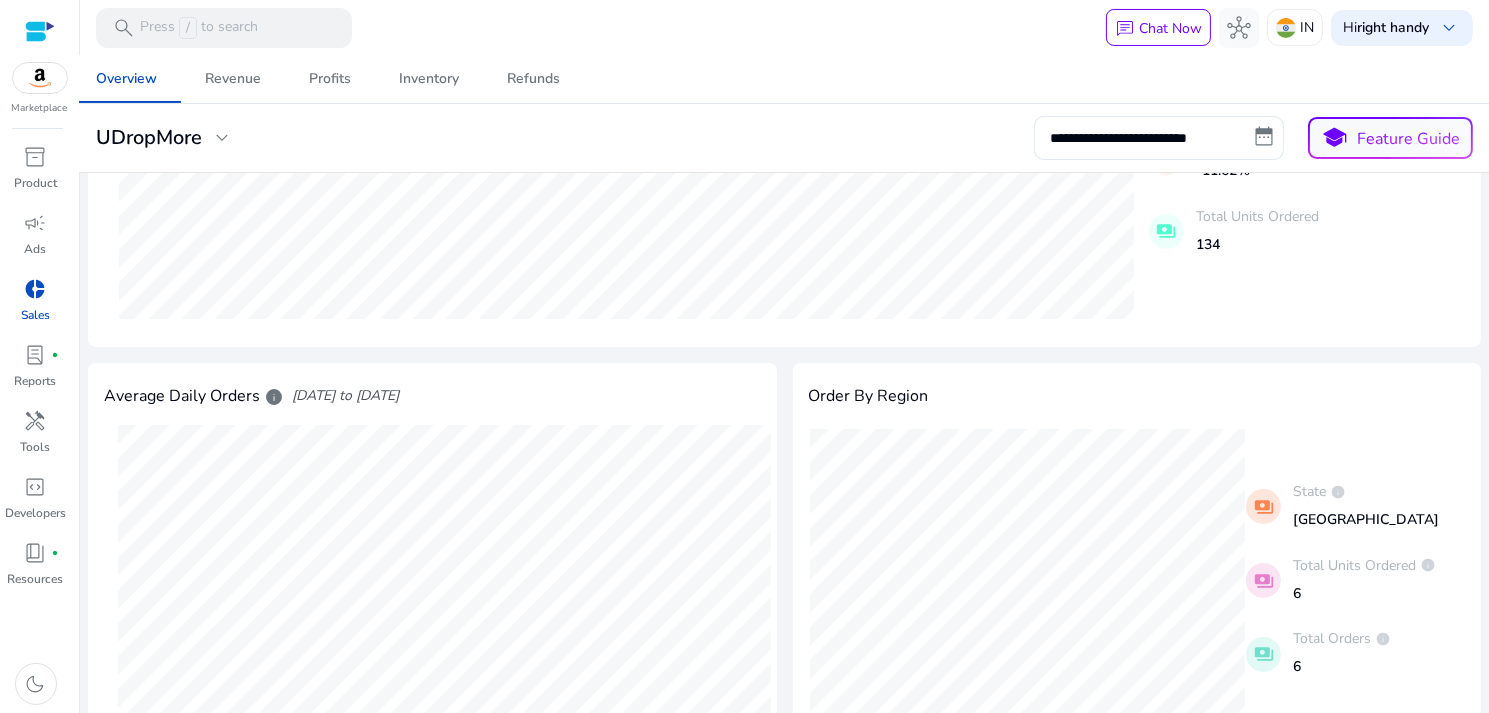scroll, scrollTop: 0, scrollLeft: 0, axis: both 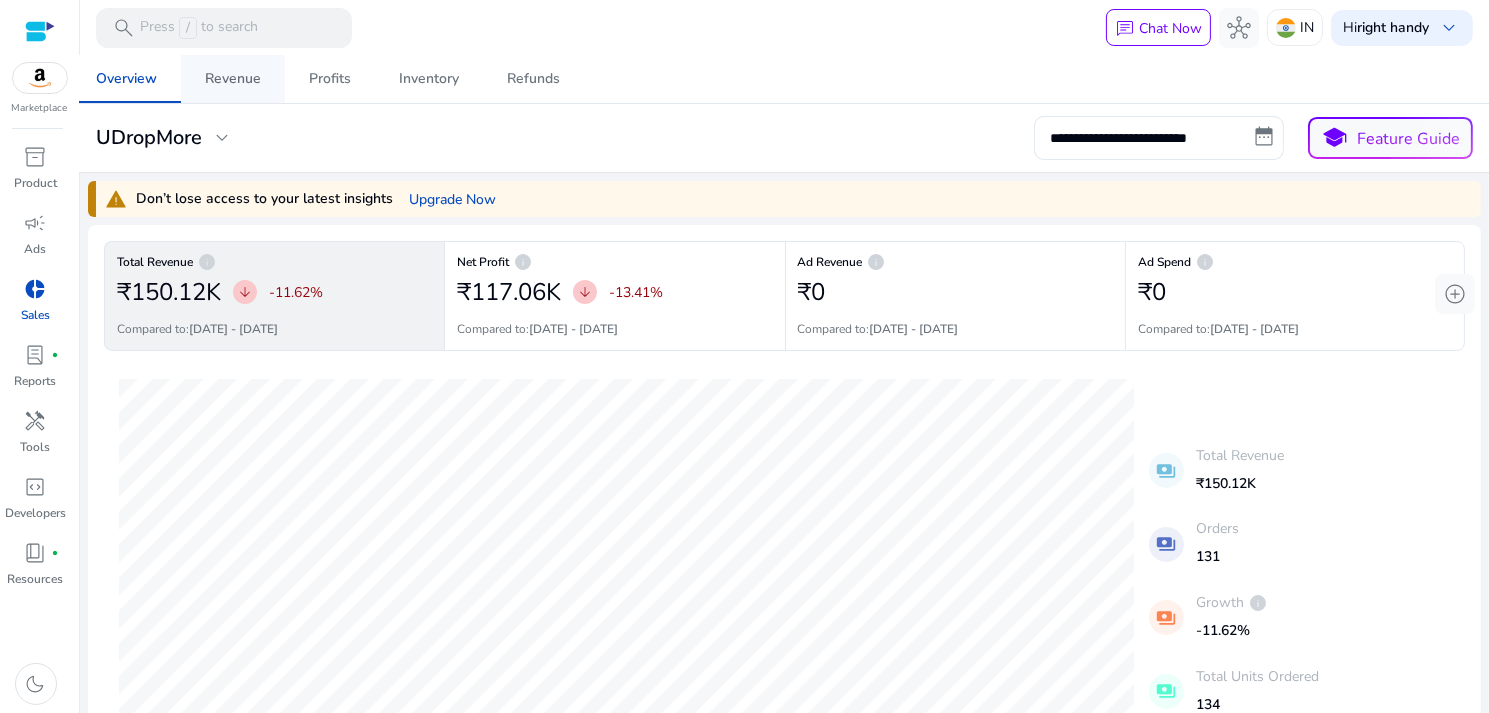 click on "Revenue" at bounding box center (233, 79) 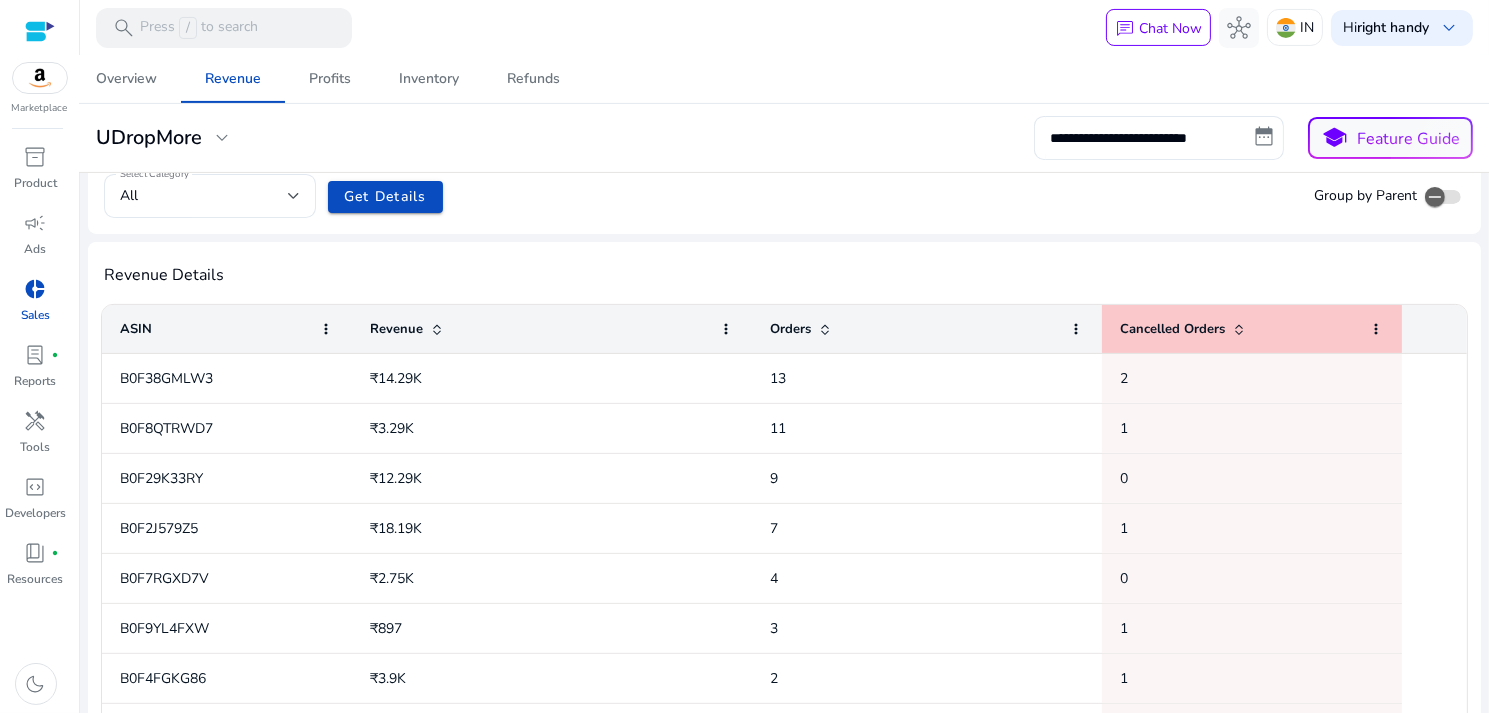scroll, scrollTop: 727, scrollLeft: 0, axis: vertical 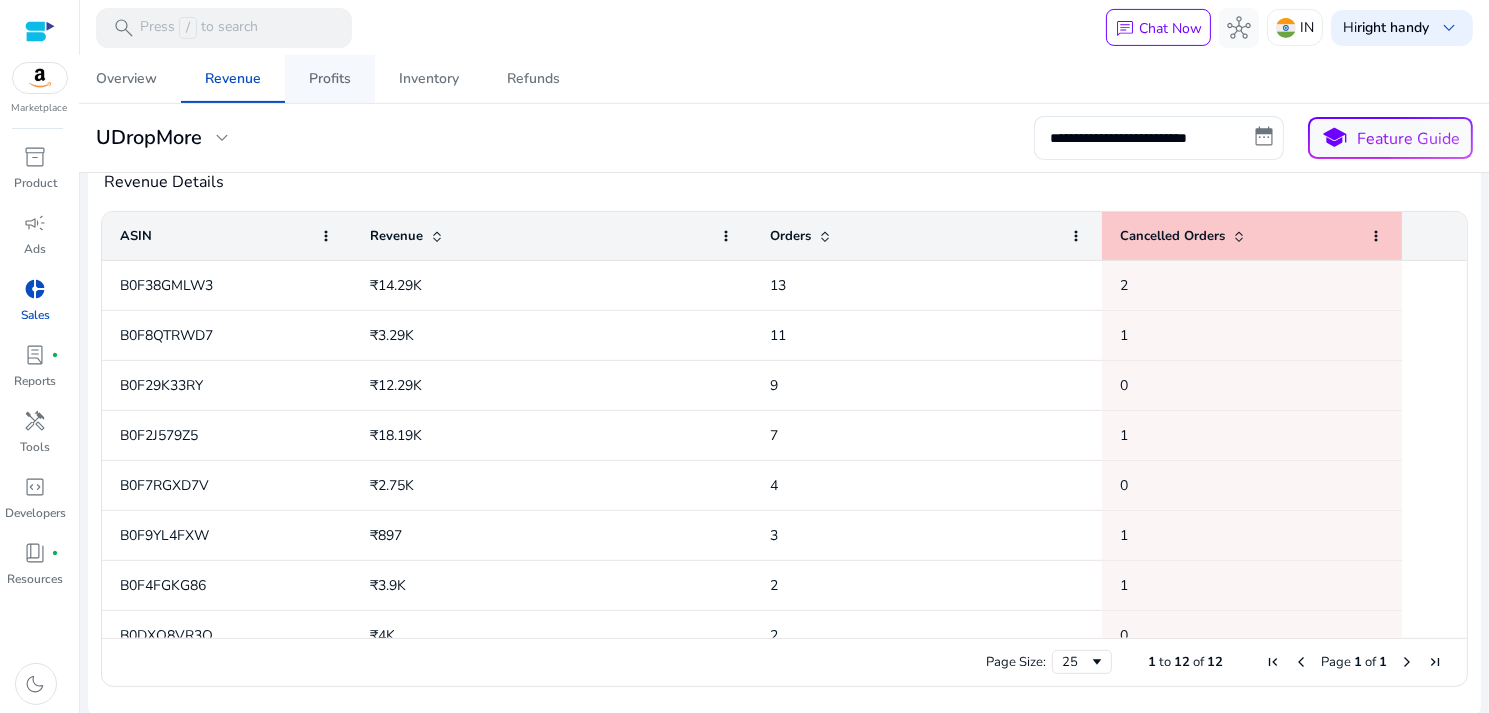click on "Profits" at bounding box center [330, 79] 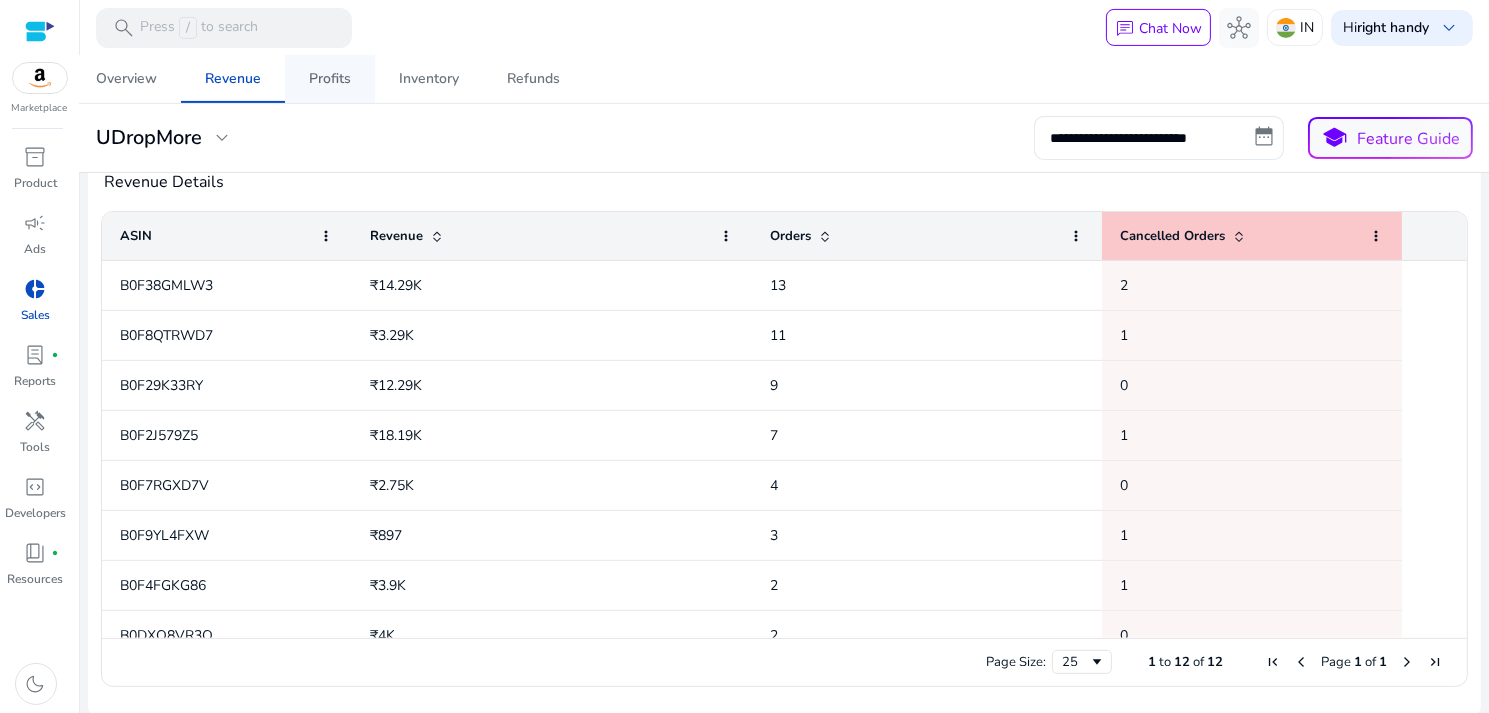 scroll, scrollTop: 0, scrollLeft: 0, axis: both 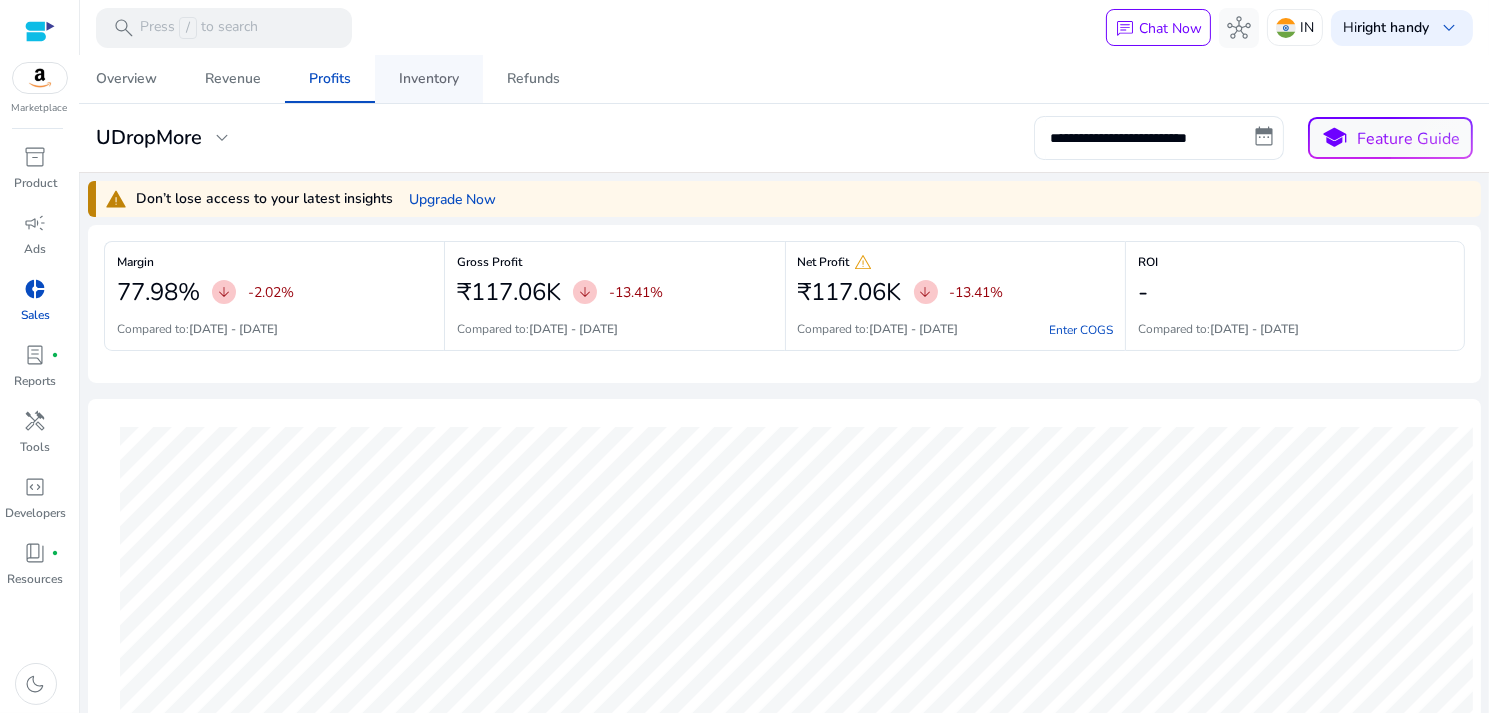 click on "Inventory" at bounding box center (429, 79) 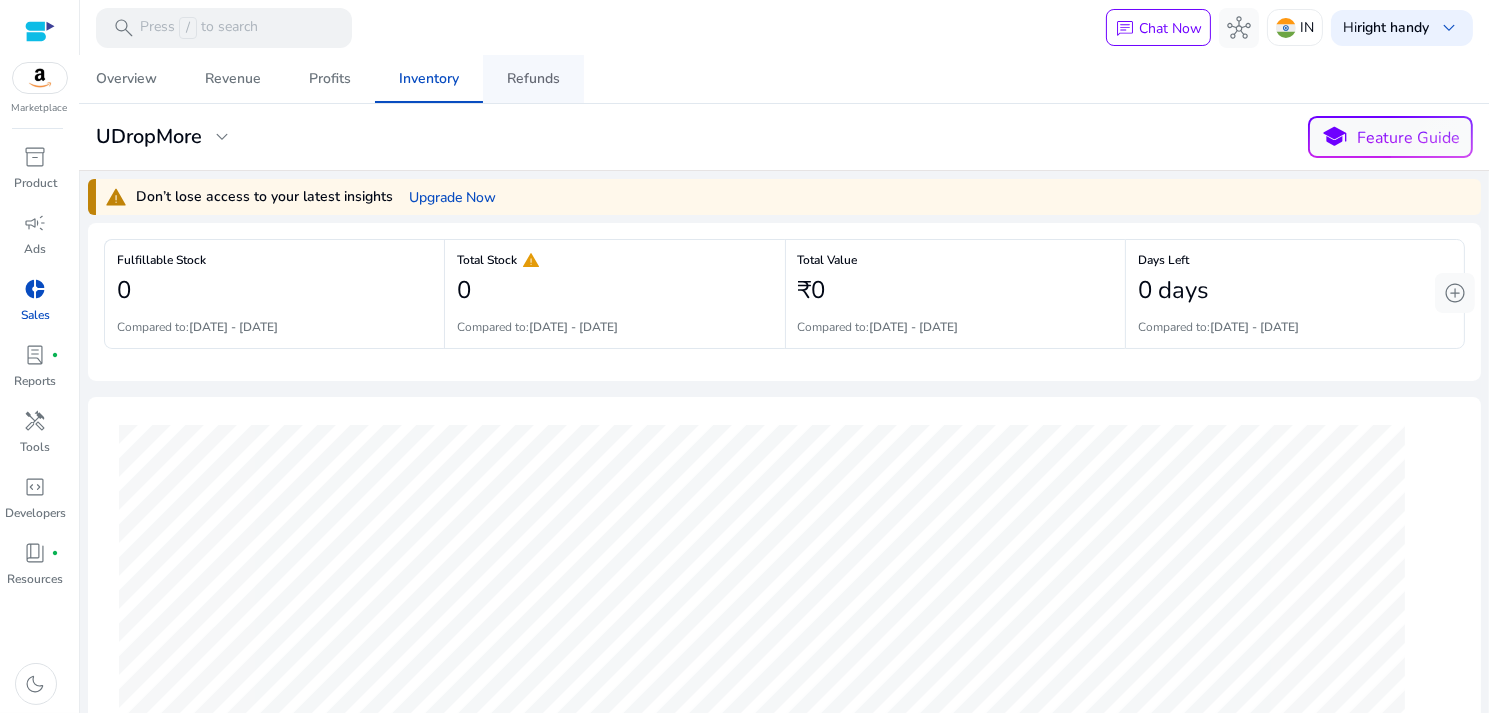 click on "Refunds" at bounding box center (533, 79) 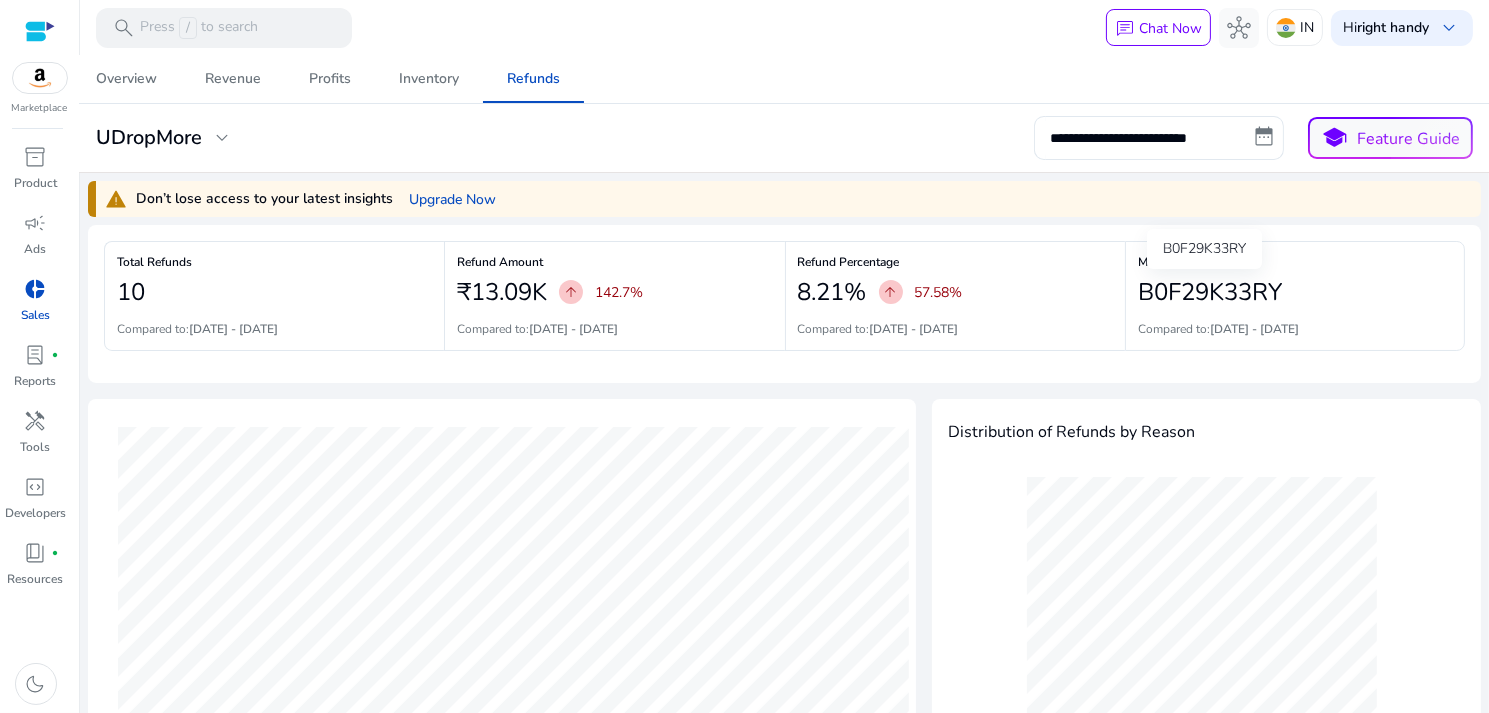 click on "B0F29K33RY" 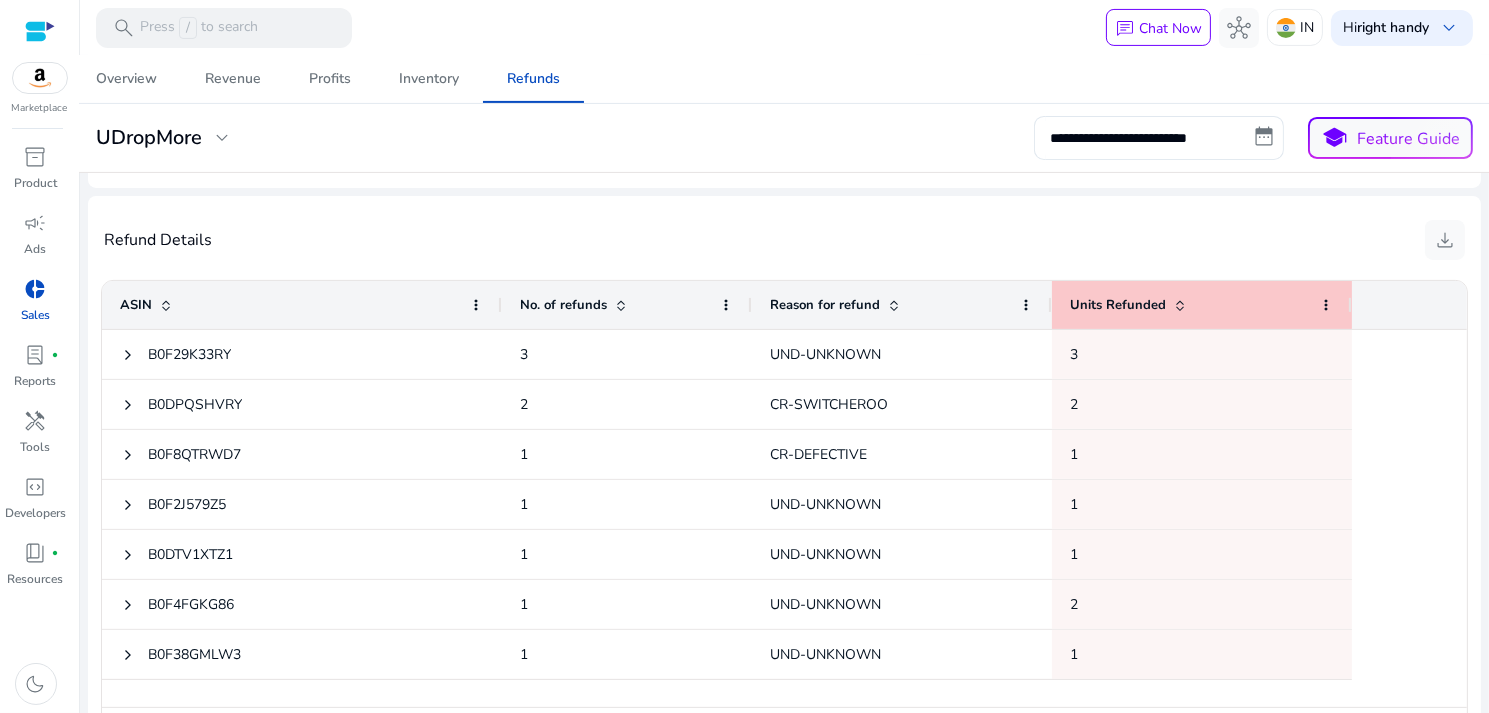 scroll, scrollTop: 828, scrollLeft: 0, axis: vertical 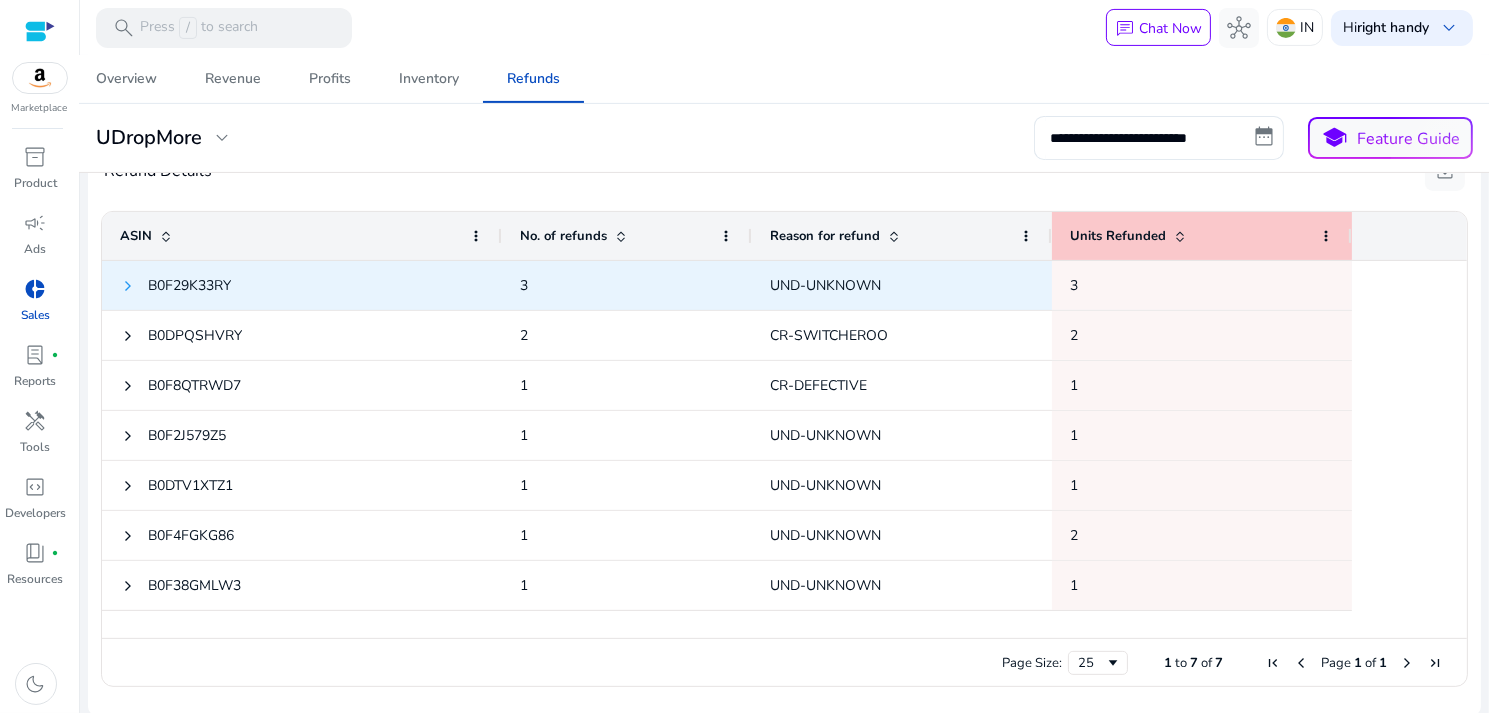 click 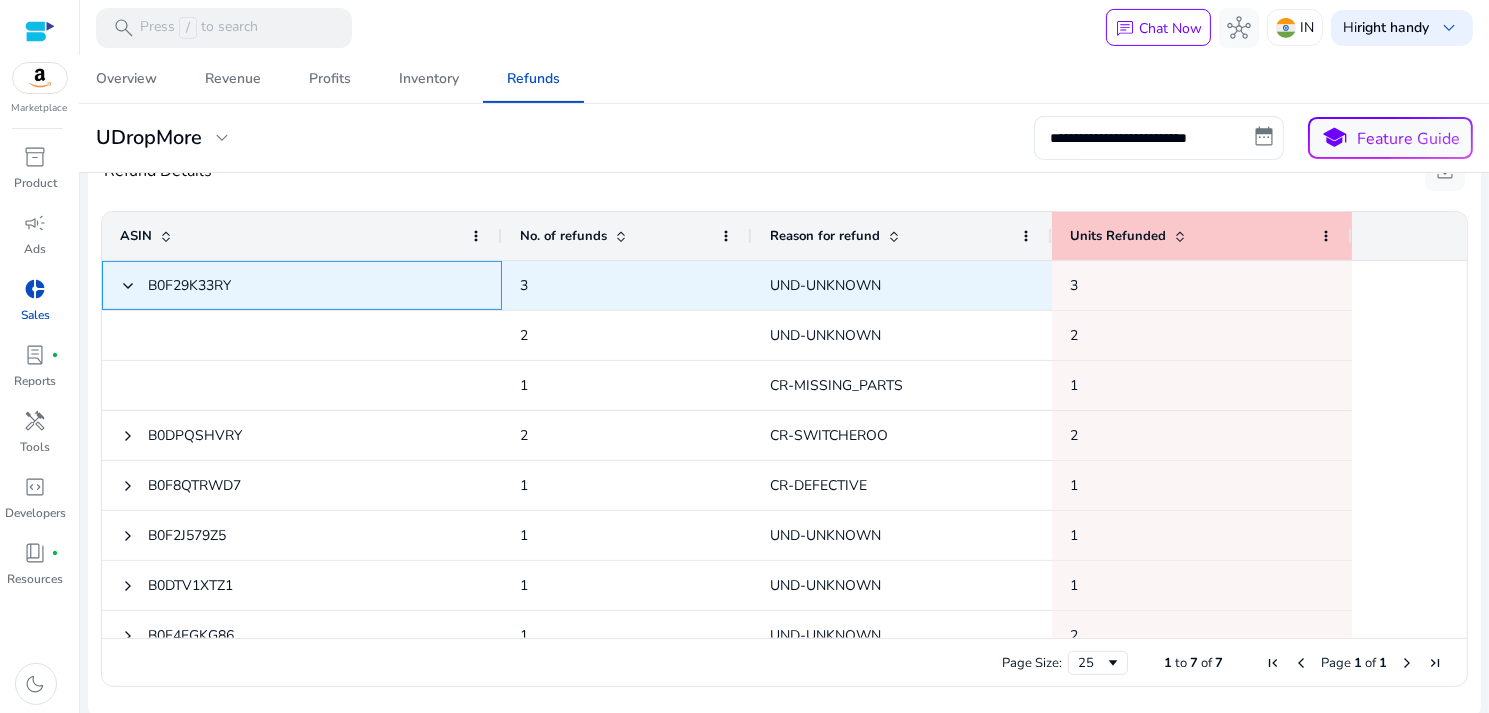 click 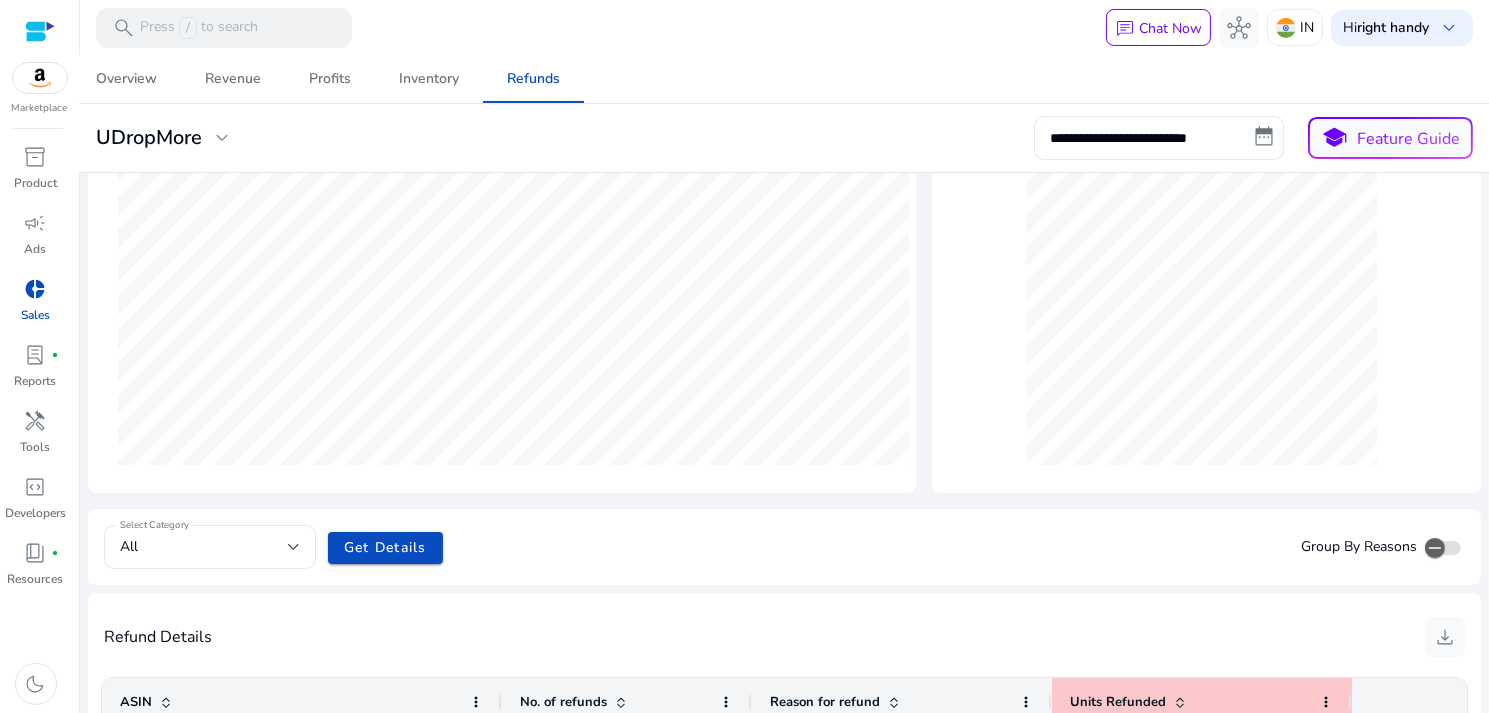 scroll, scrollTop: 0, scrollLeft: 0, axis: both 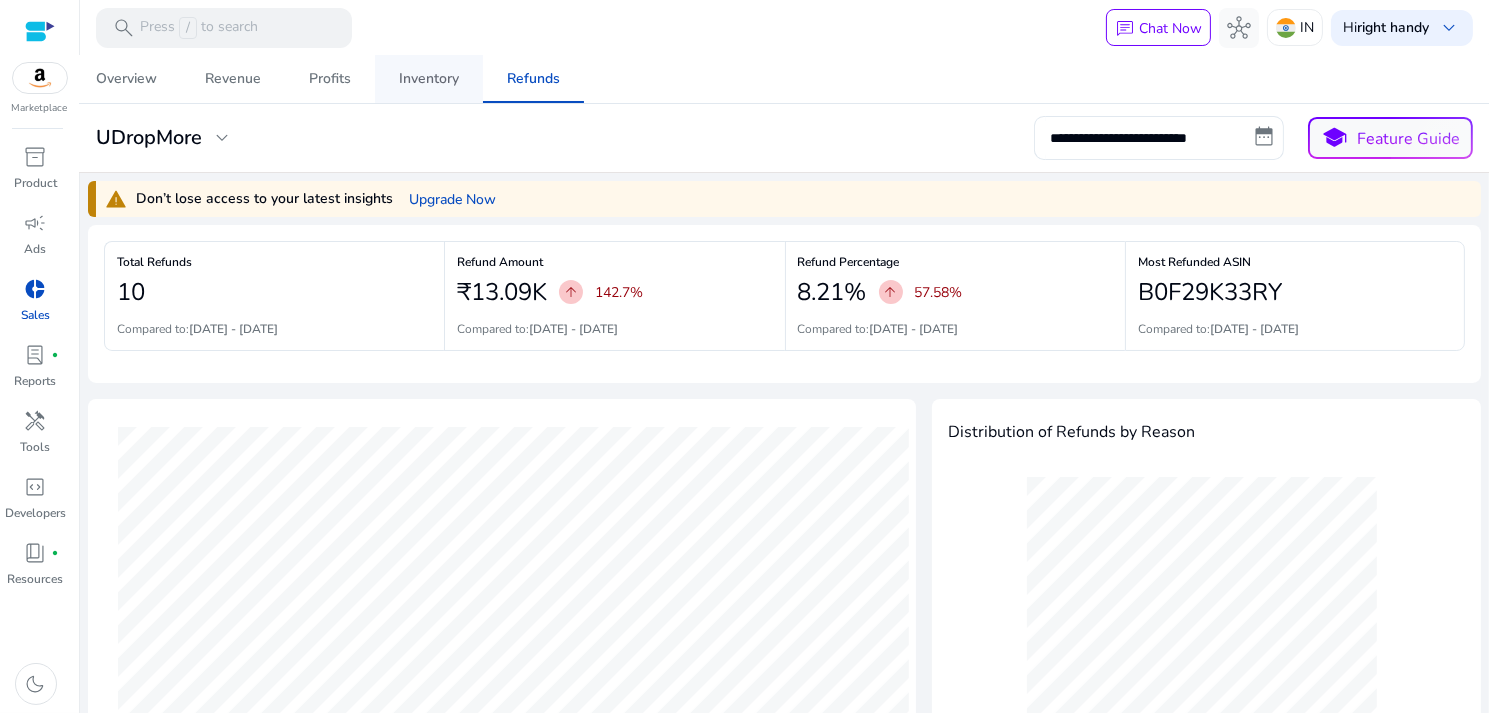 click on "Inventory" at bounding box center (429, 79) 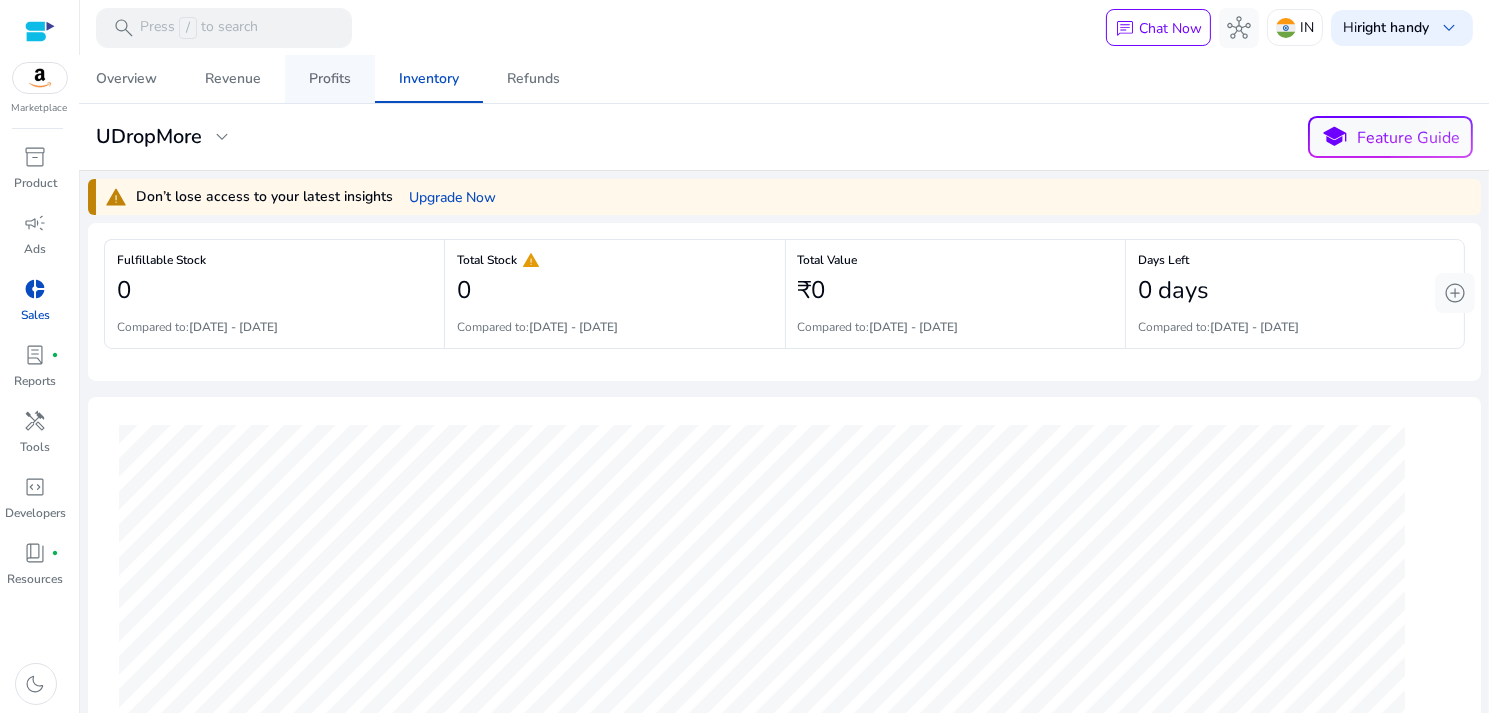 click on "Profits" at bounding box center [330, 79] 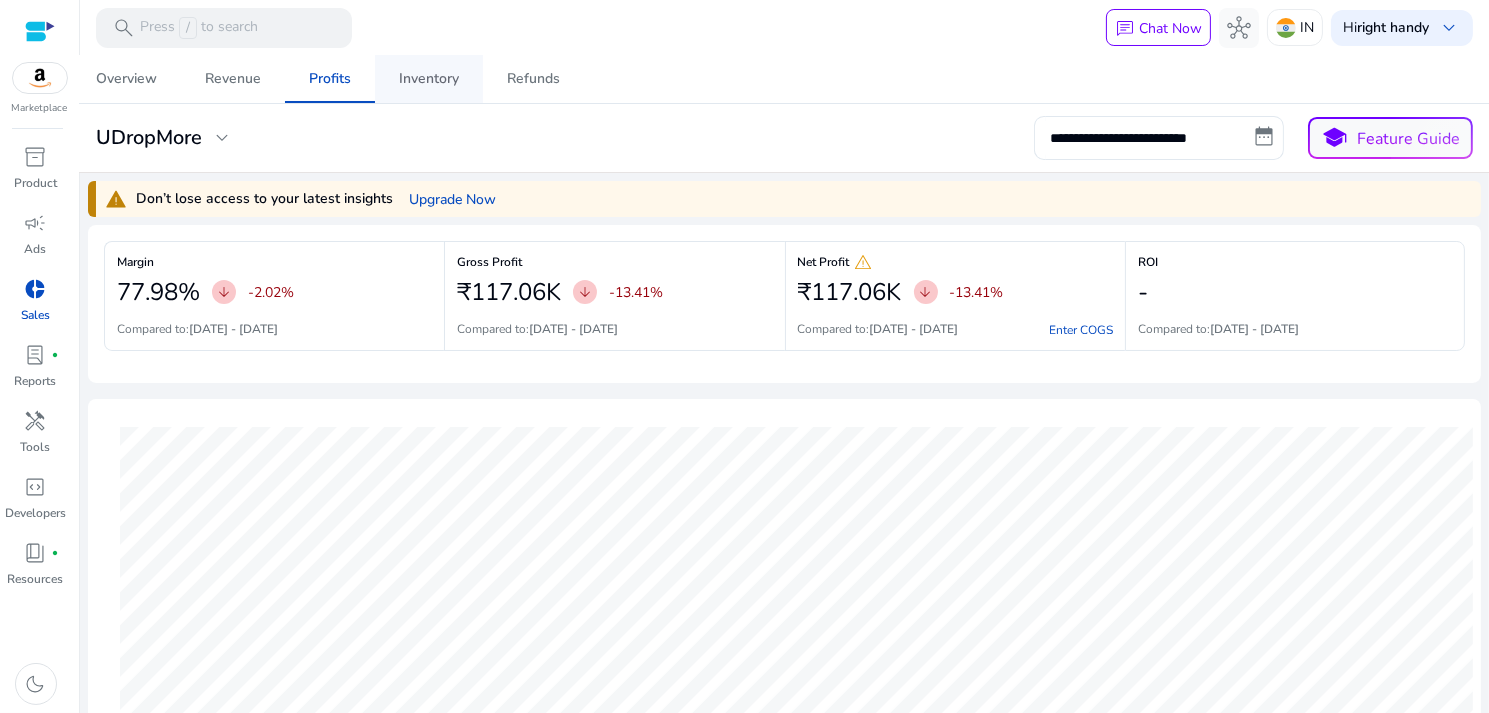 click on "Inventory" at bounding box center (429, 79) 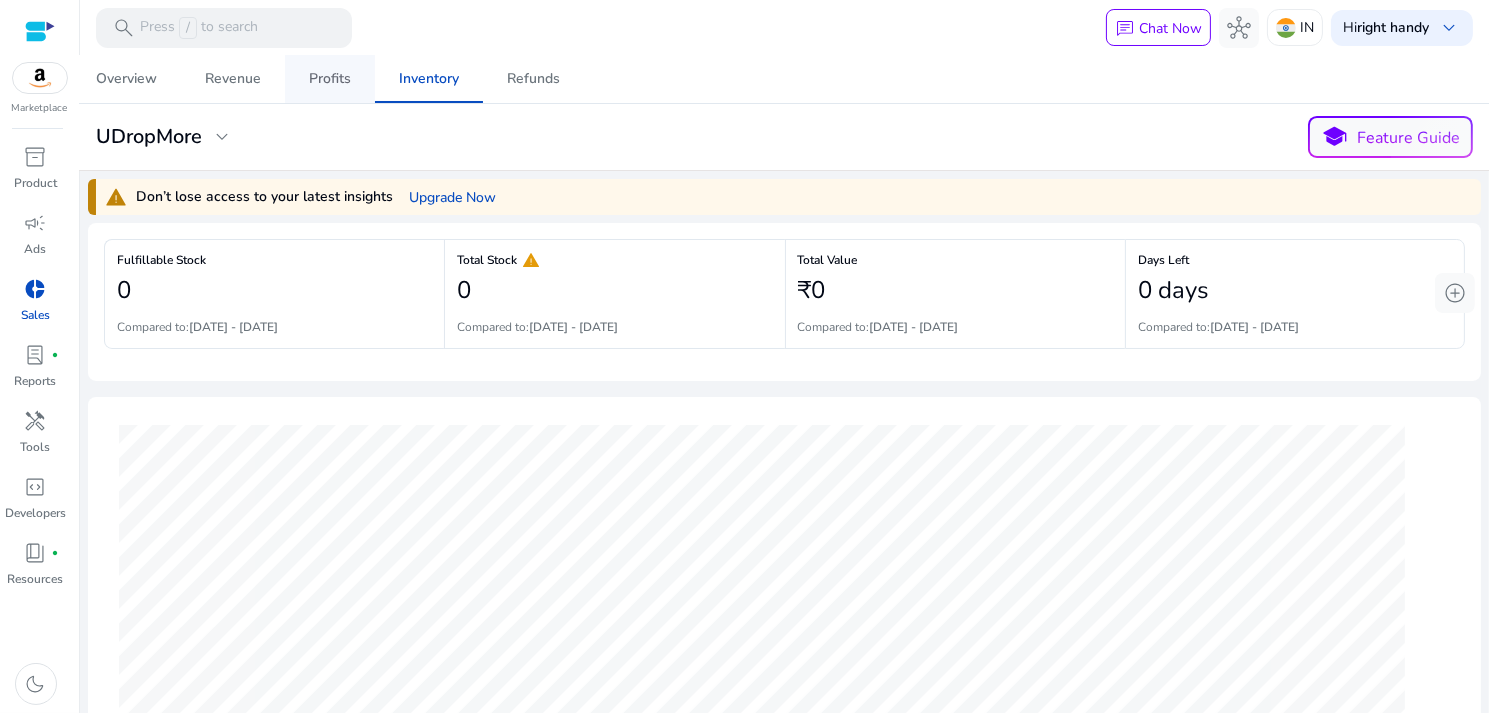 click on "Profits" at bounding box center [330, 79] 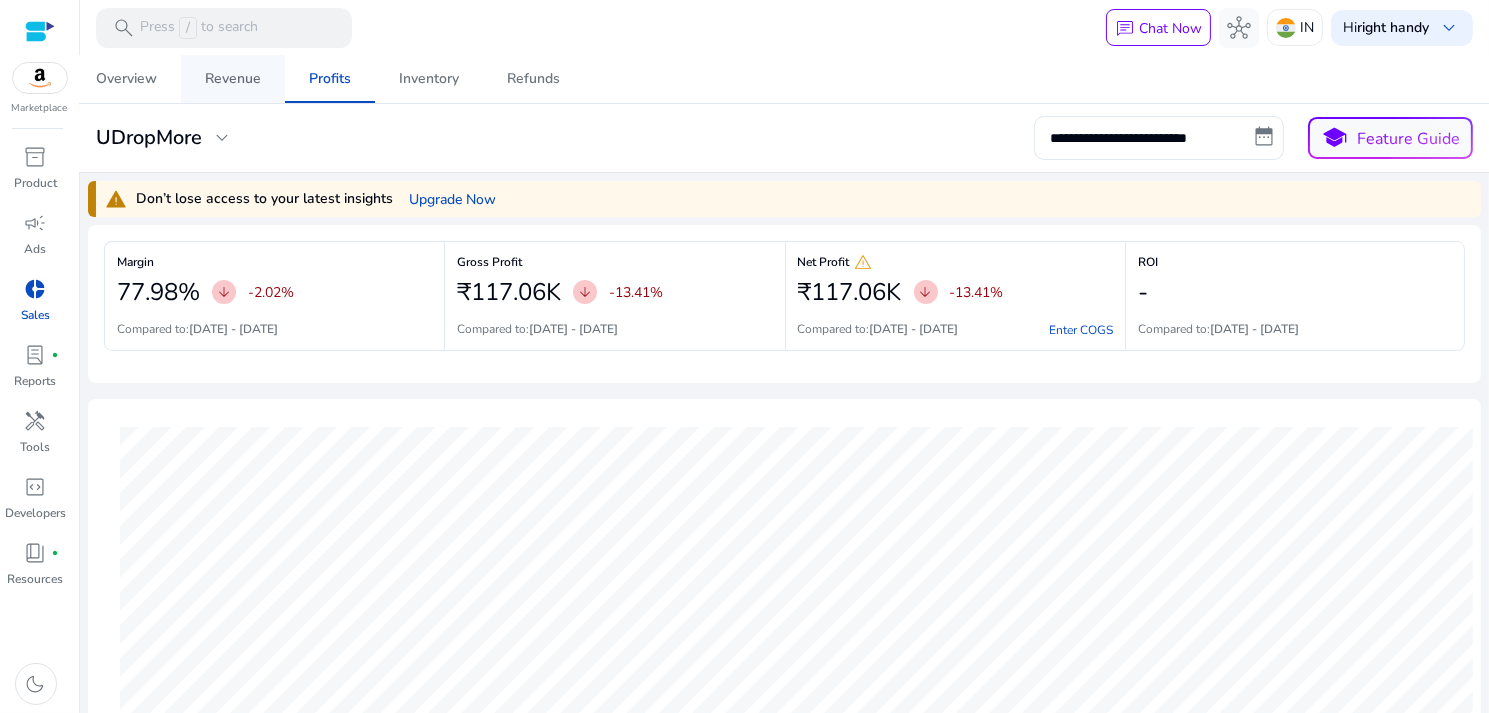 click on "Revenue" at bounding box center (233, 79) 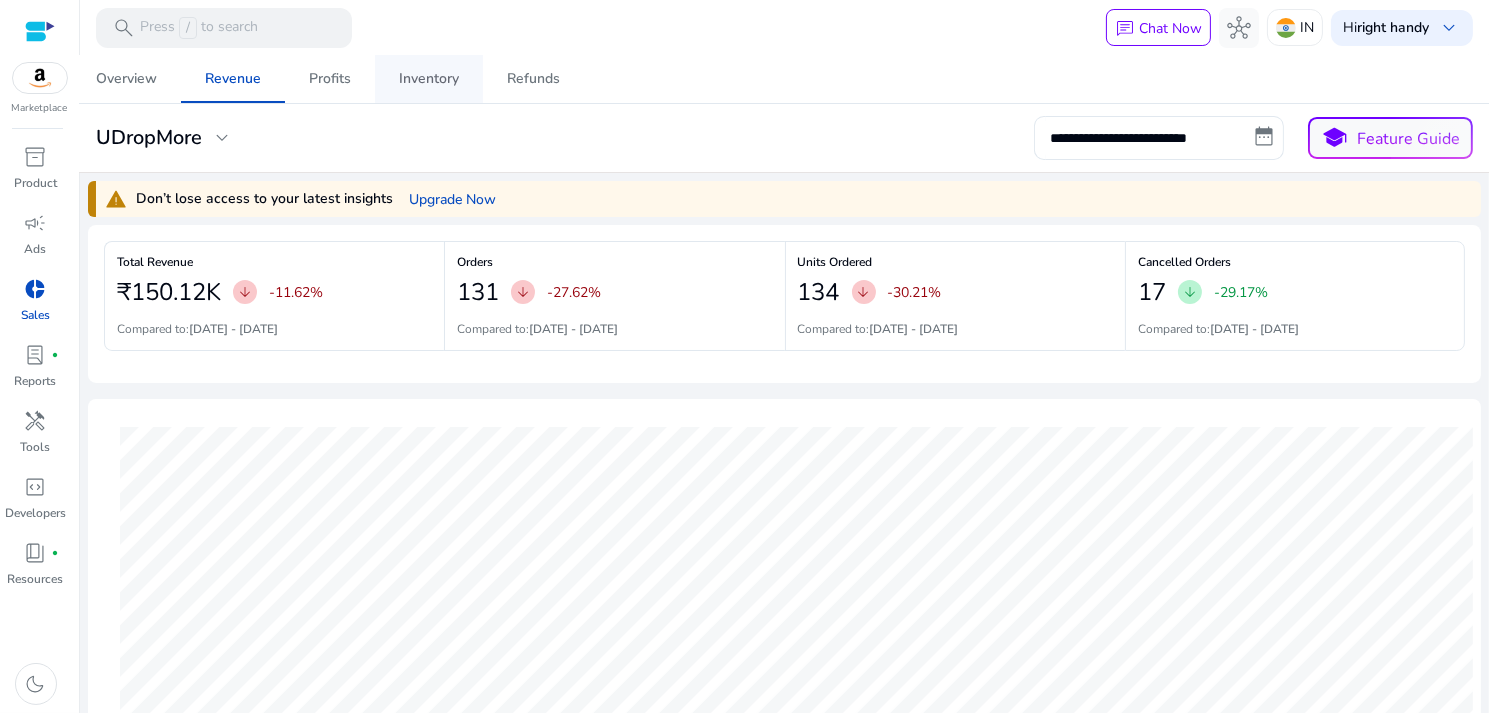click on "Inventory" at bounding box center (429, 79) 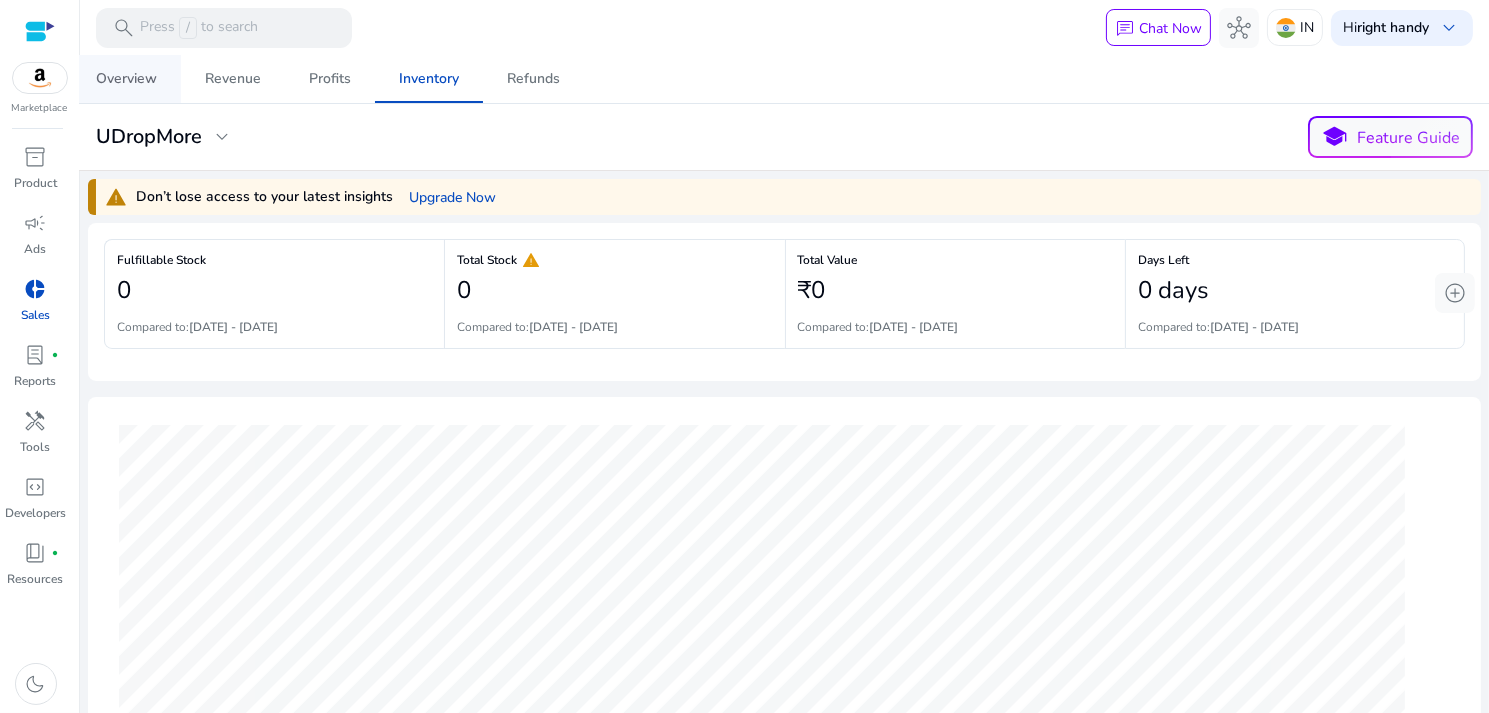click on "Overview" at bounding box center [126, 79] 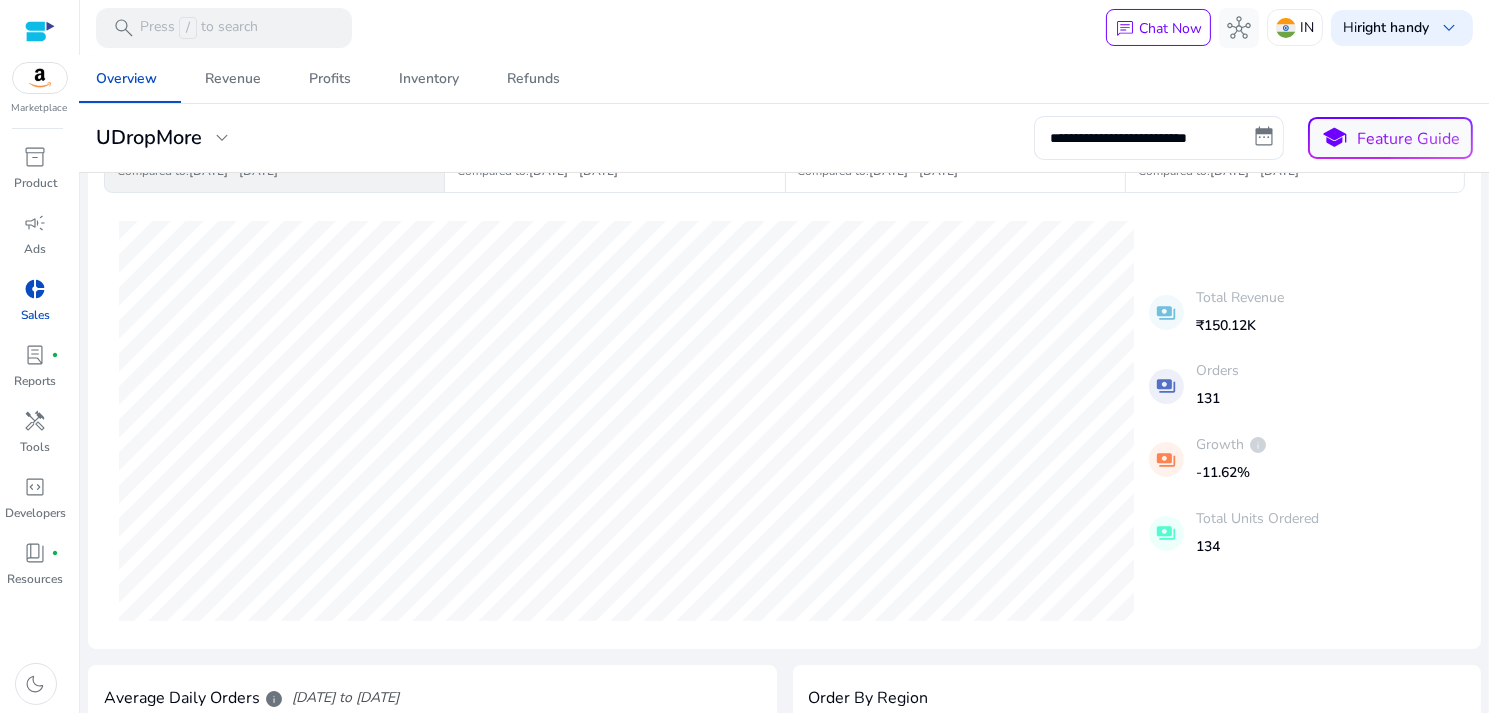 scroll, scrollTop: 165, scrollLeft: 0, axis: vertical 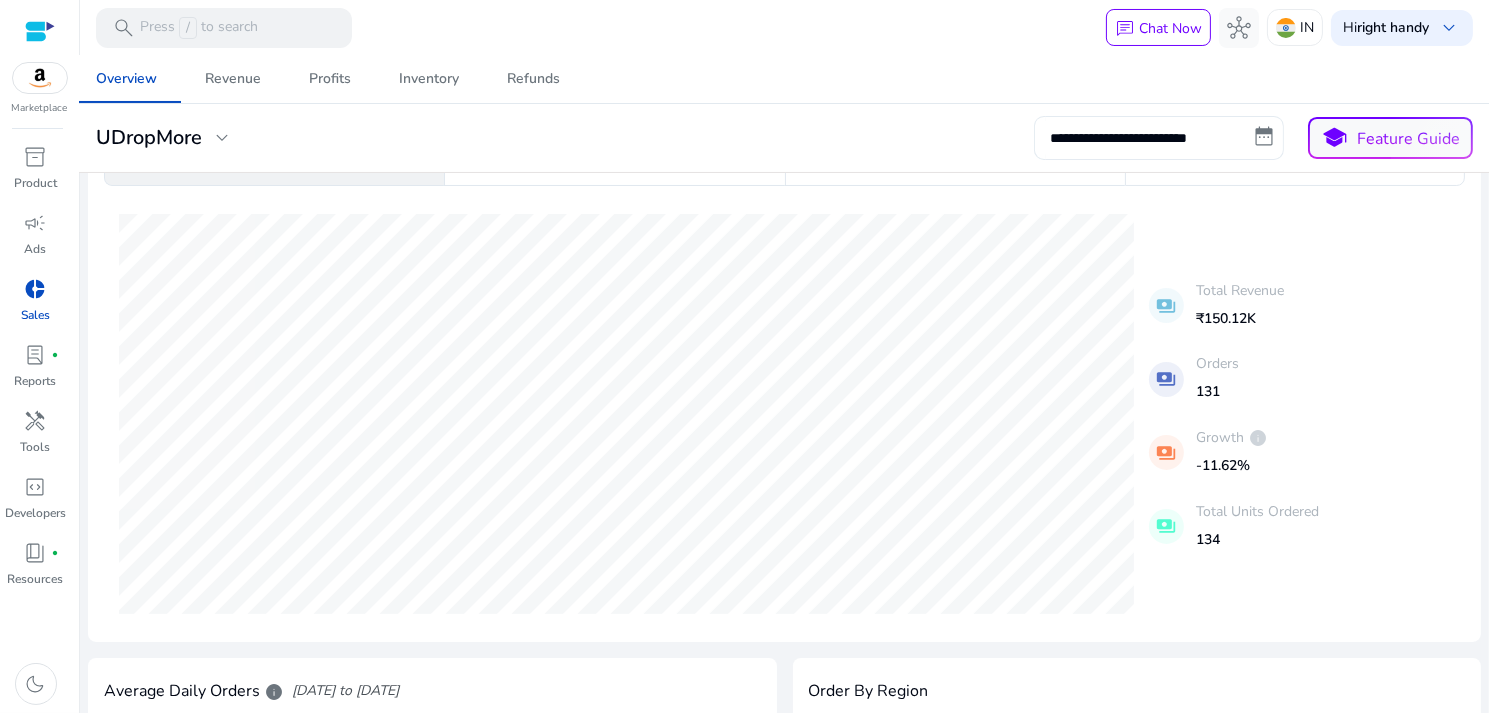 click on "**********" at bounding box center [1159, 138] 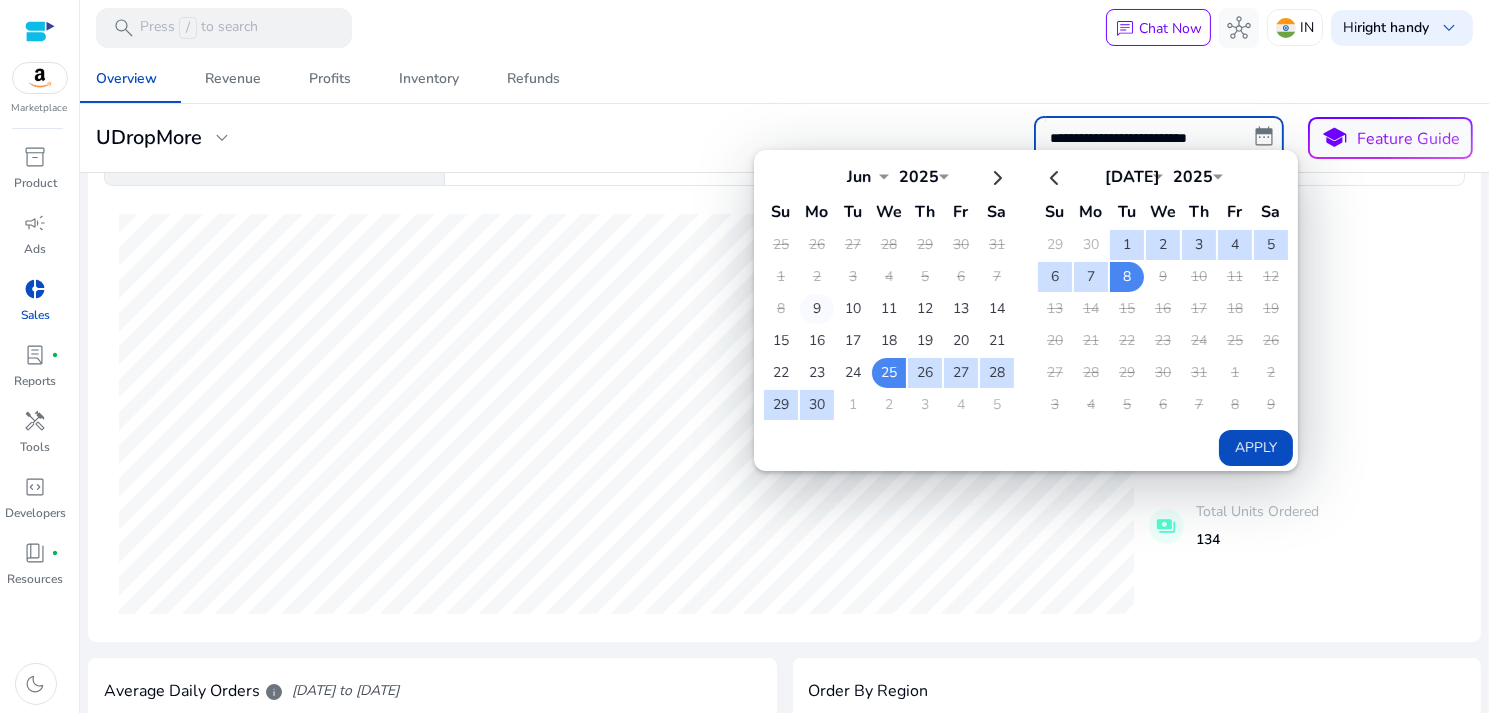 click on "9" 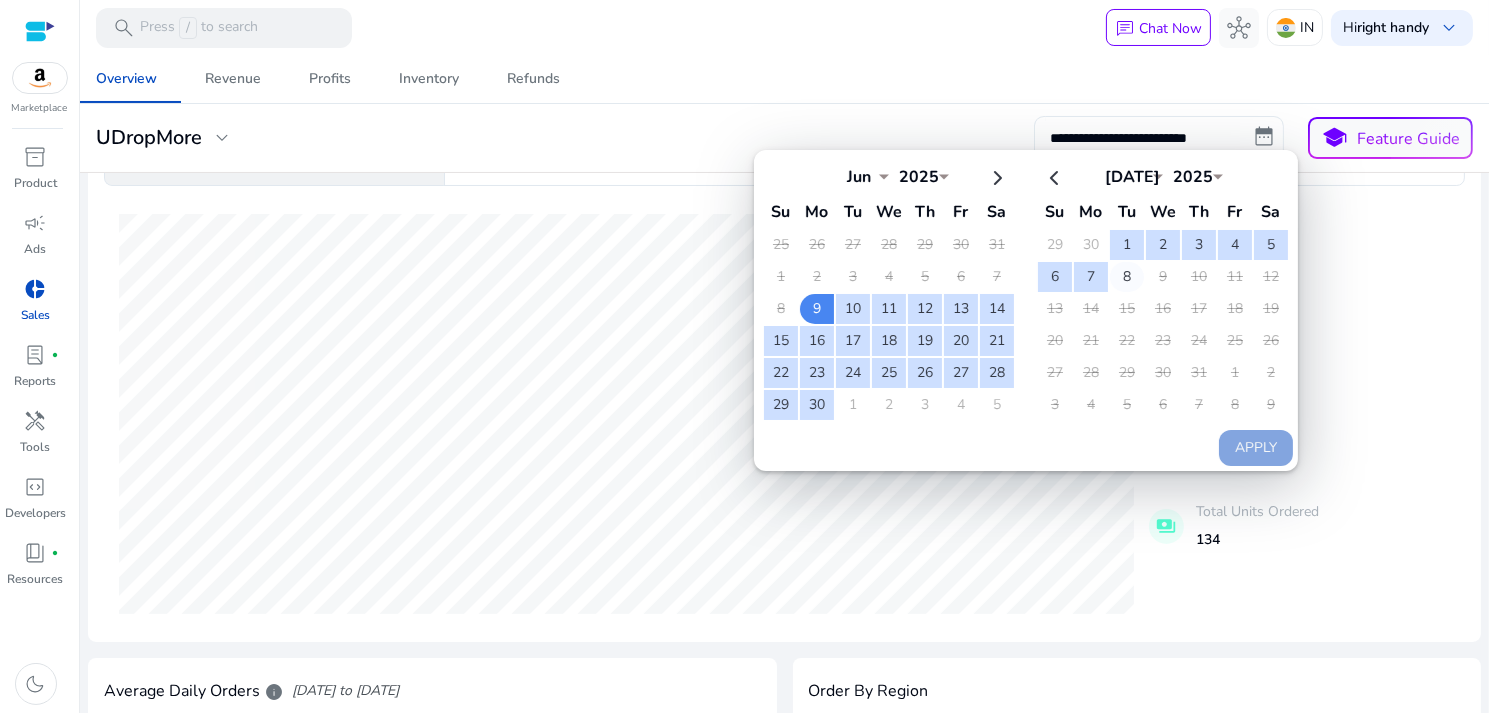 click on "8" 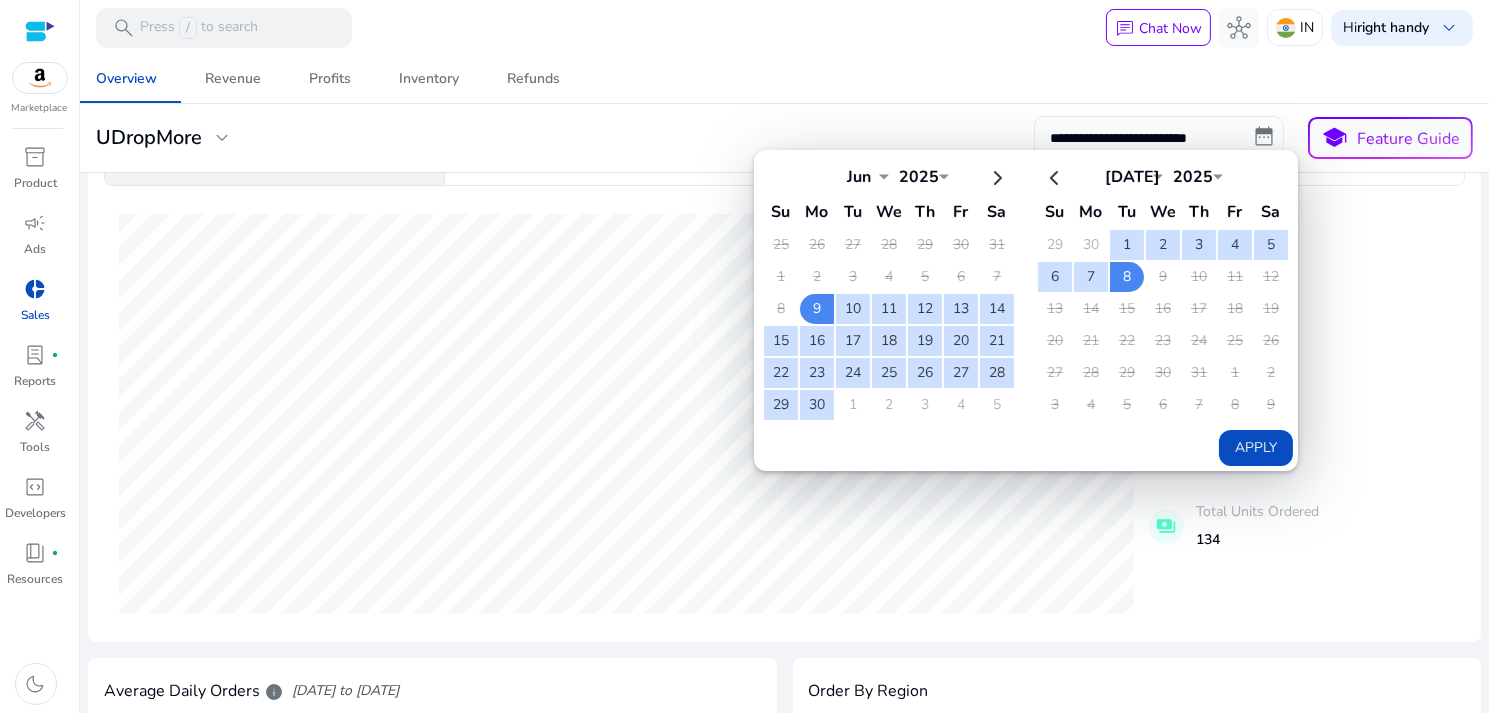 click on "Apply" 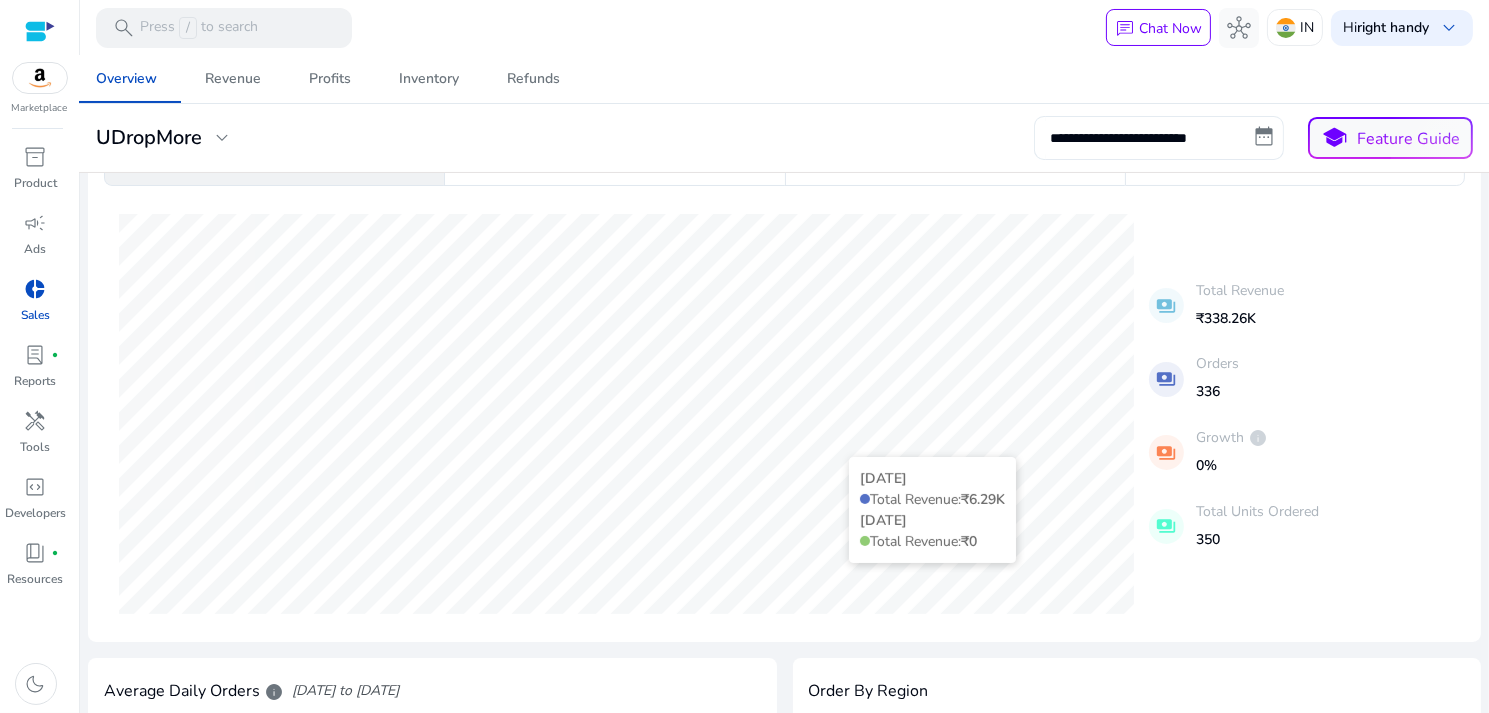scroll, scrollTop: 0, scrollLeft: 0, axis: both 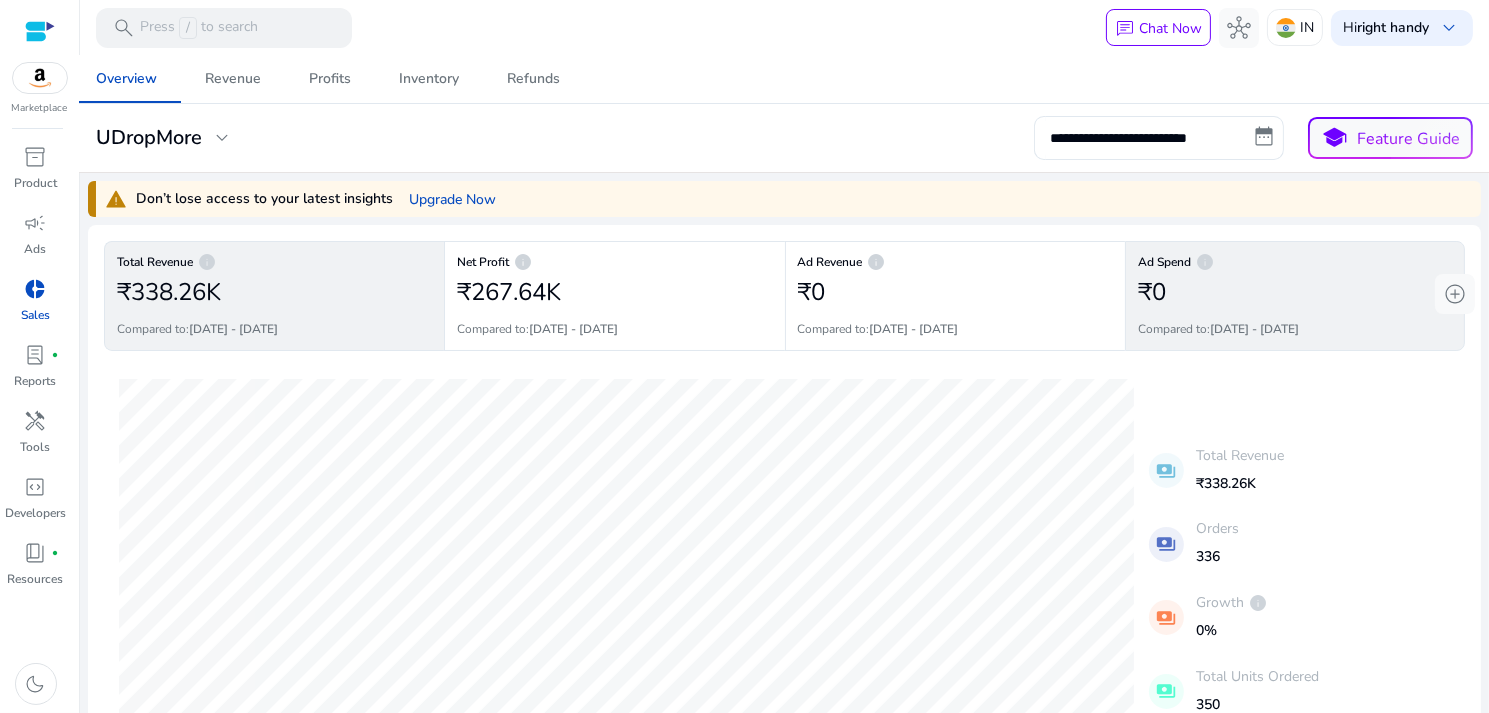 click on "₹0" 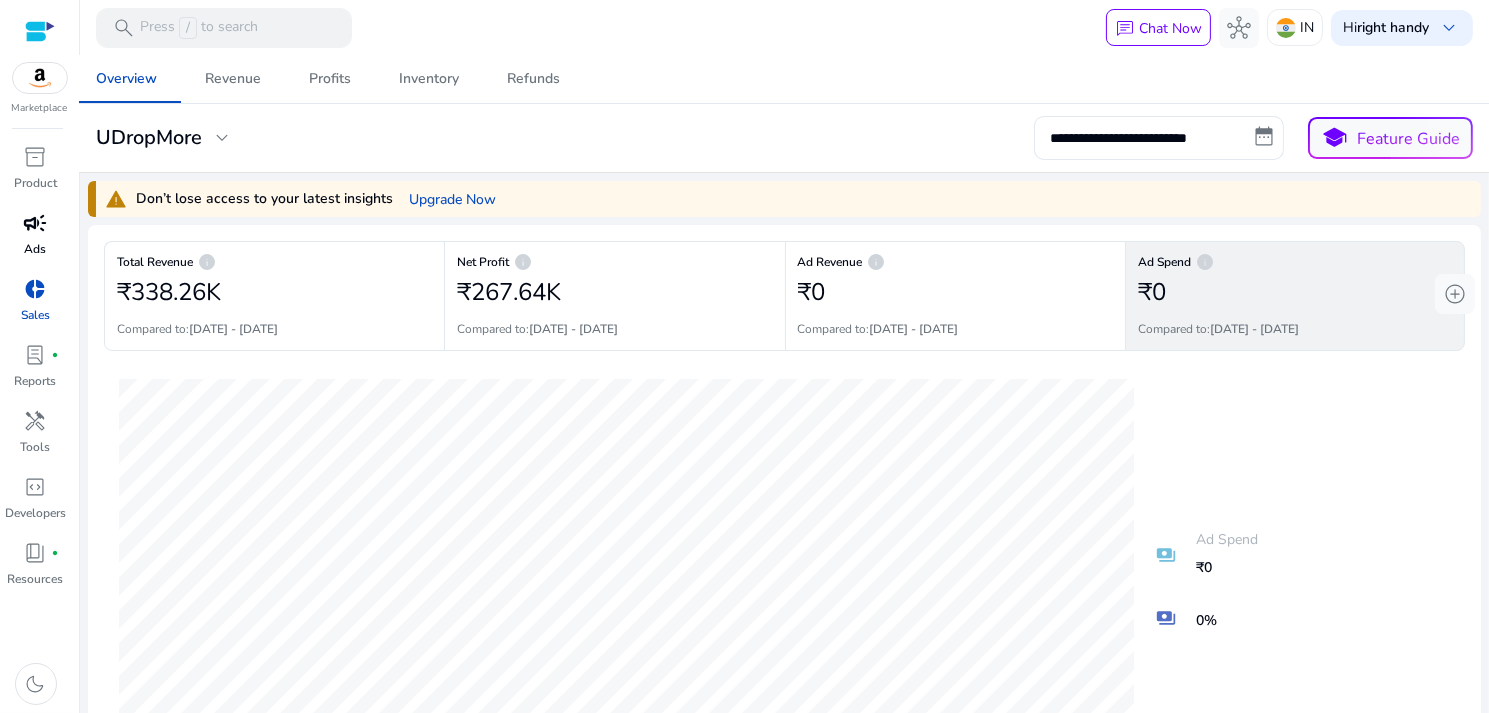click on "campaign   Ads" at bounding box center [35, 240] 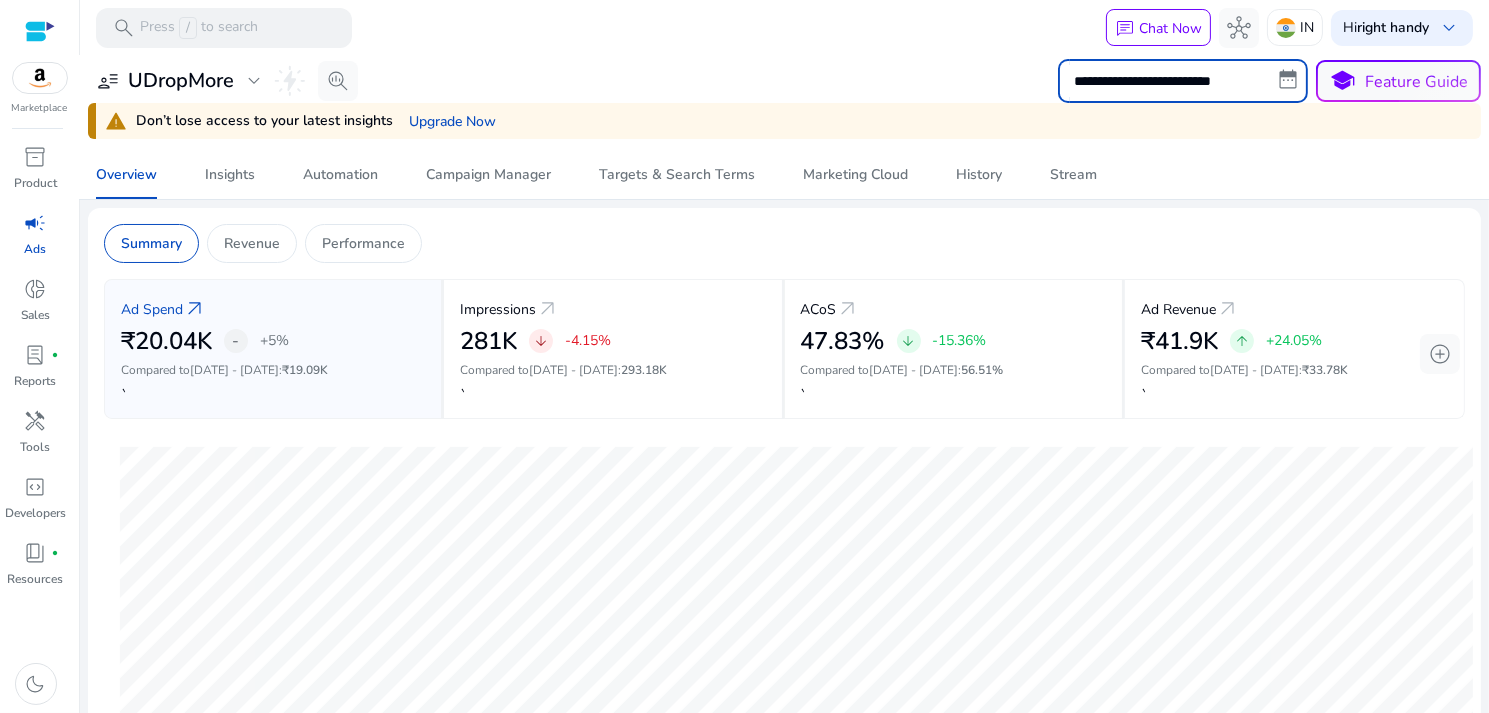 click on "**********" at bounding box center [1183, 81] 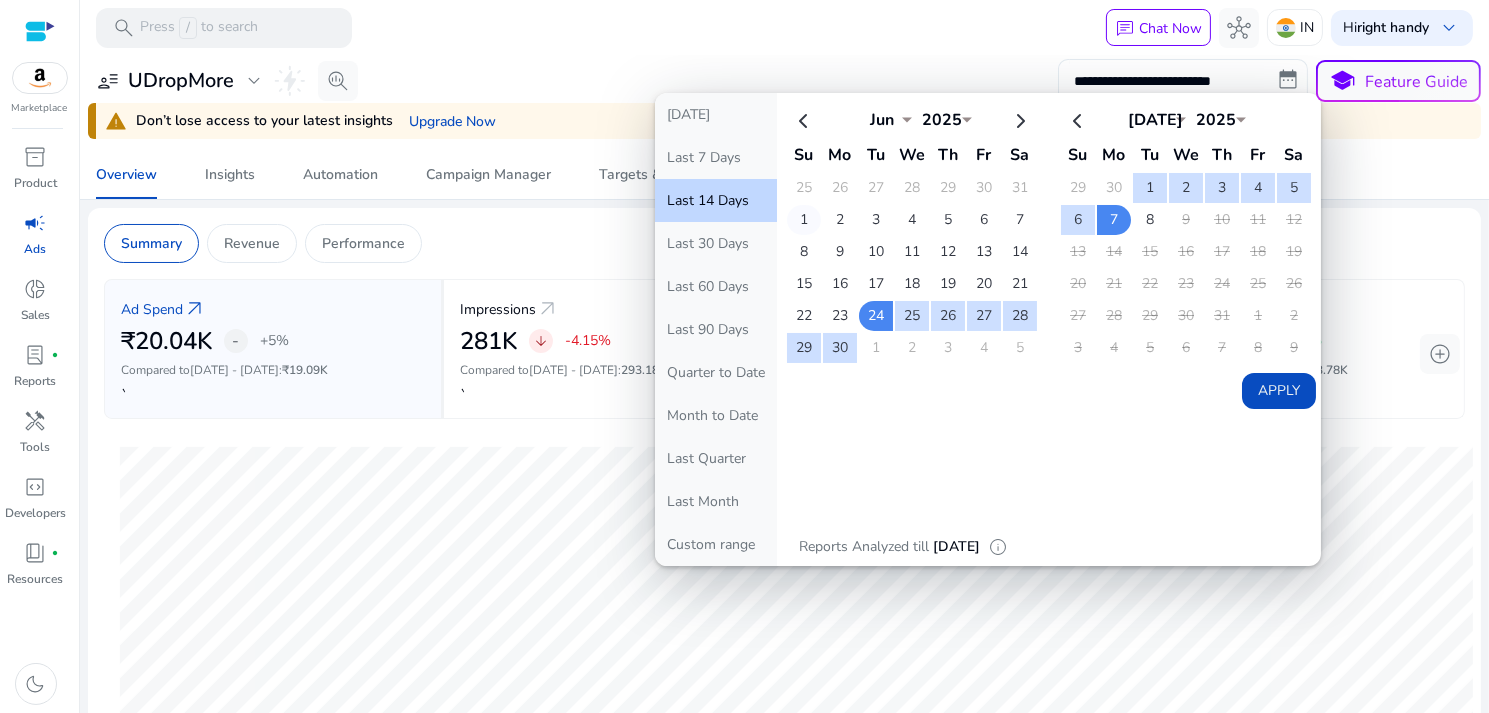 click on "1" 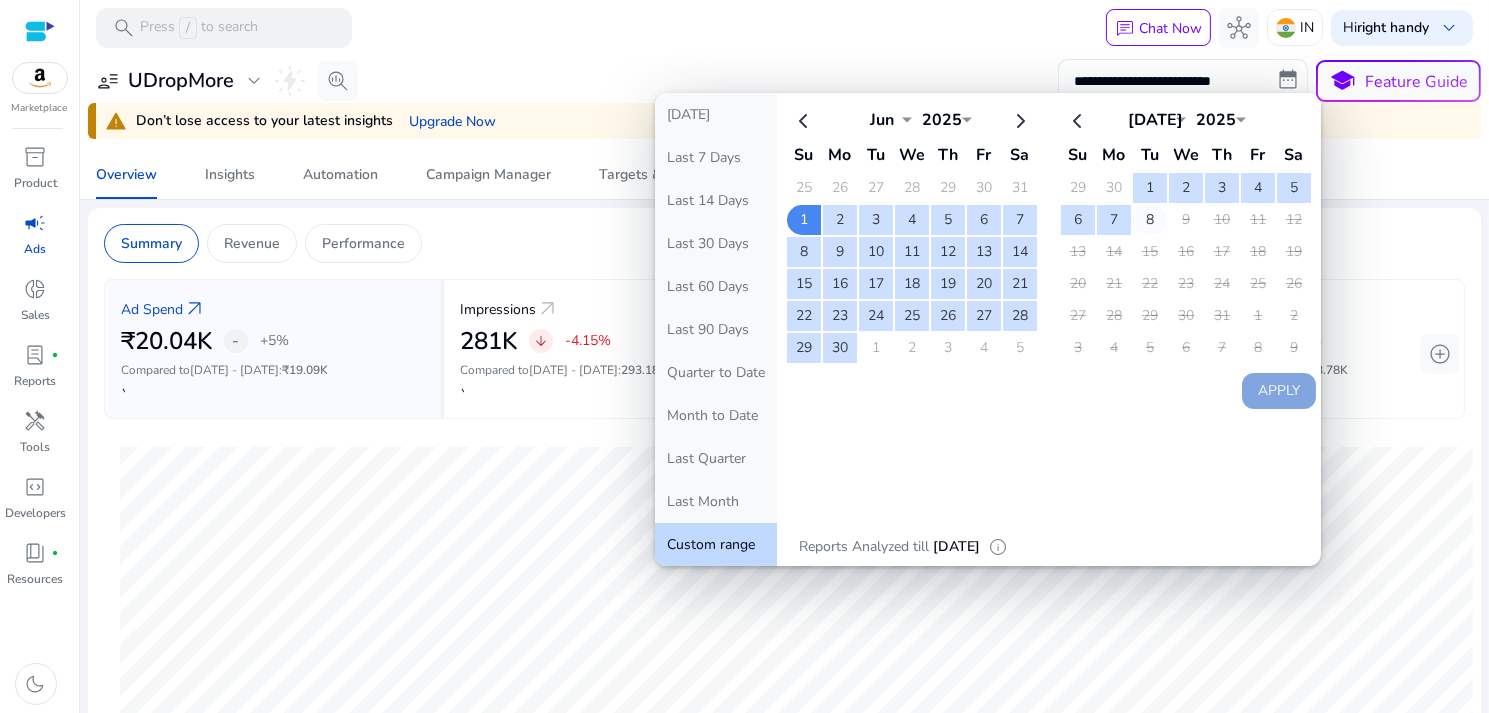 click on "8" 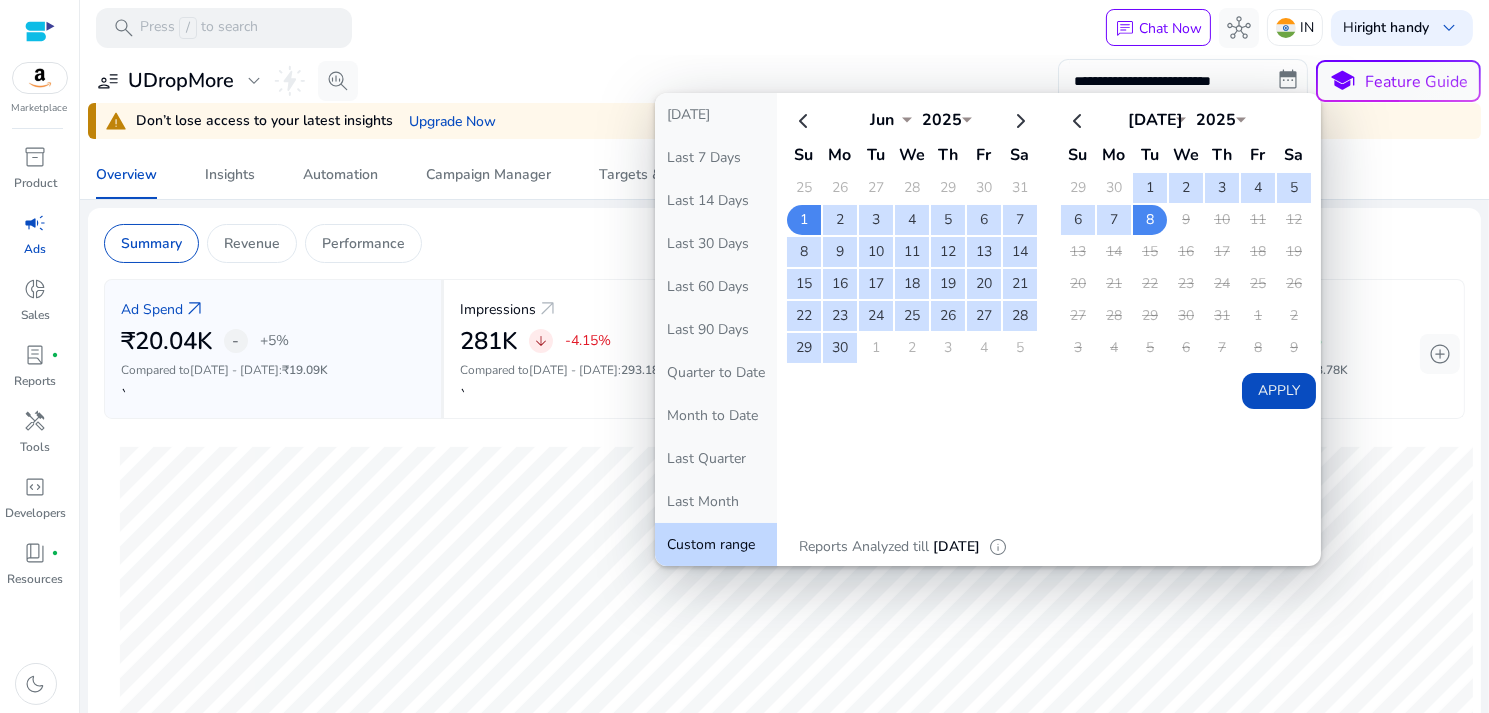 click on "Apply" 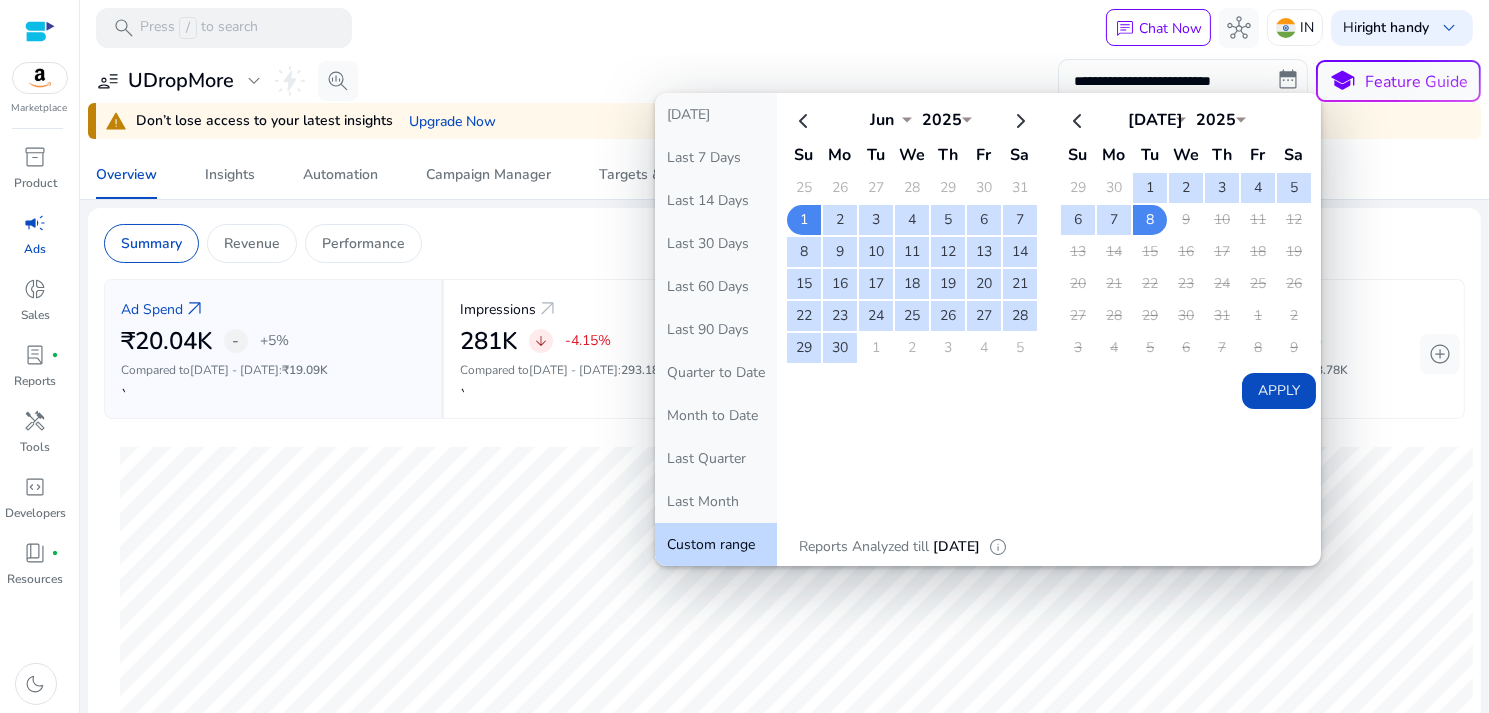 type on "**********" 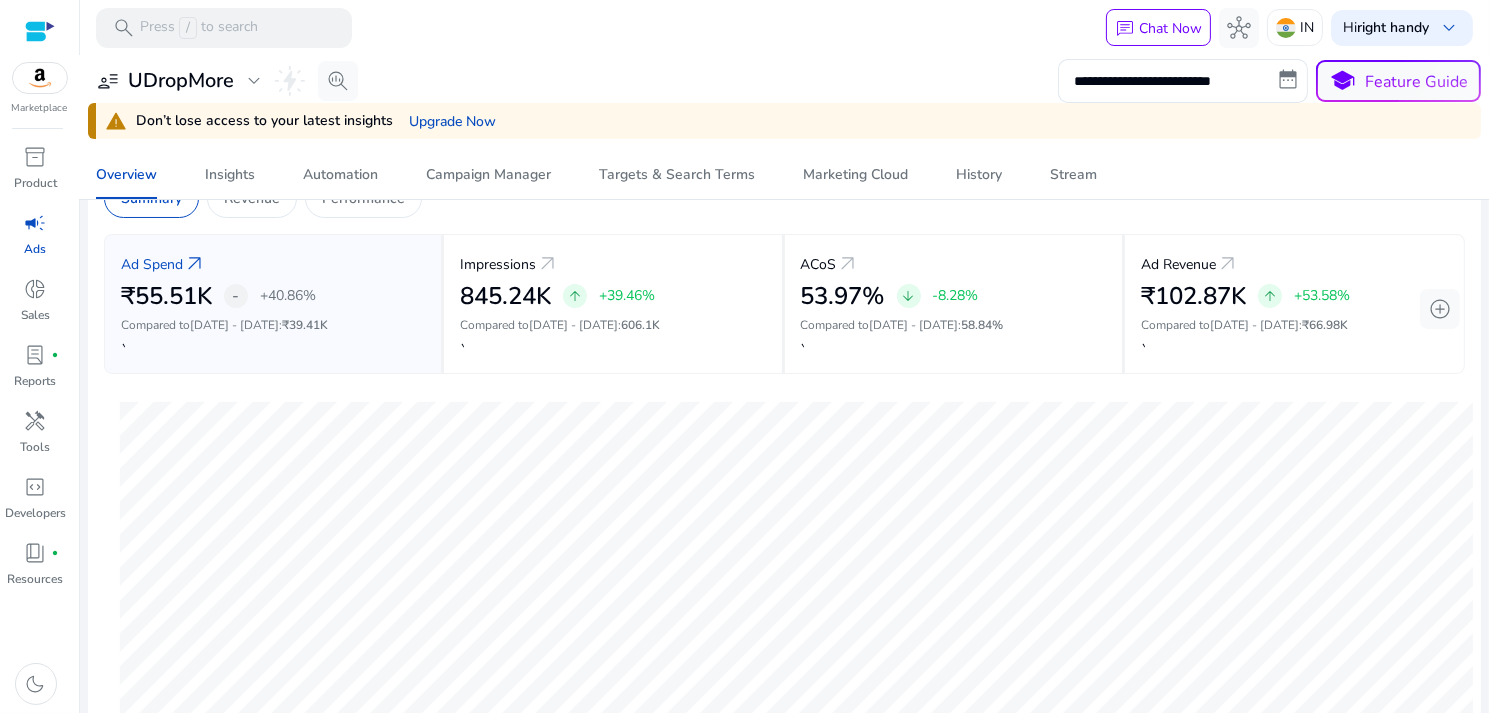 scroll, scrollTop: 47, scrollLeft: 0, axis: vertical 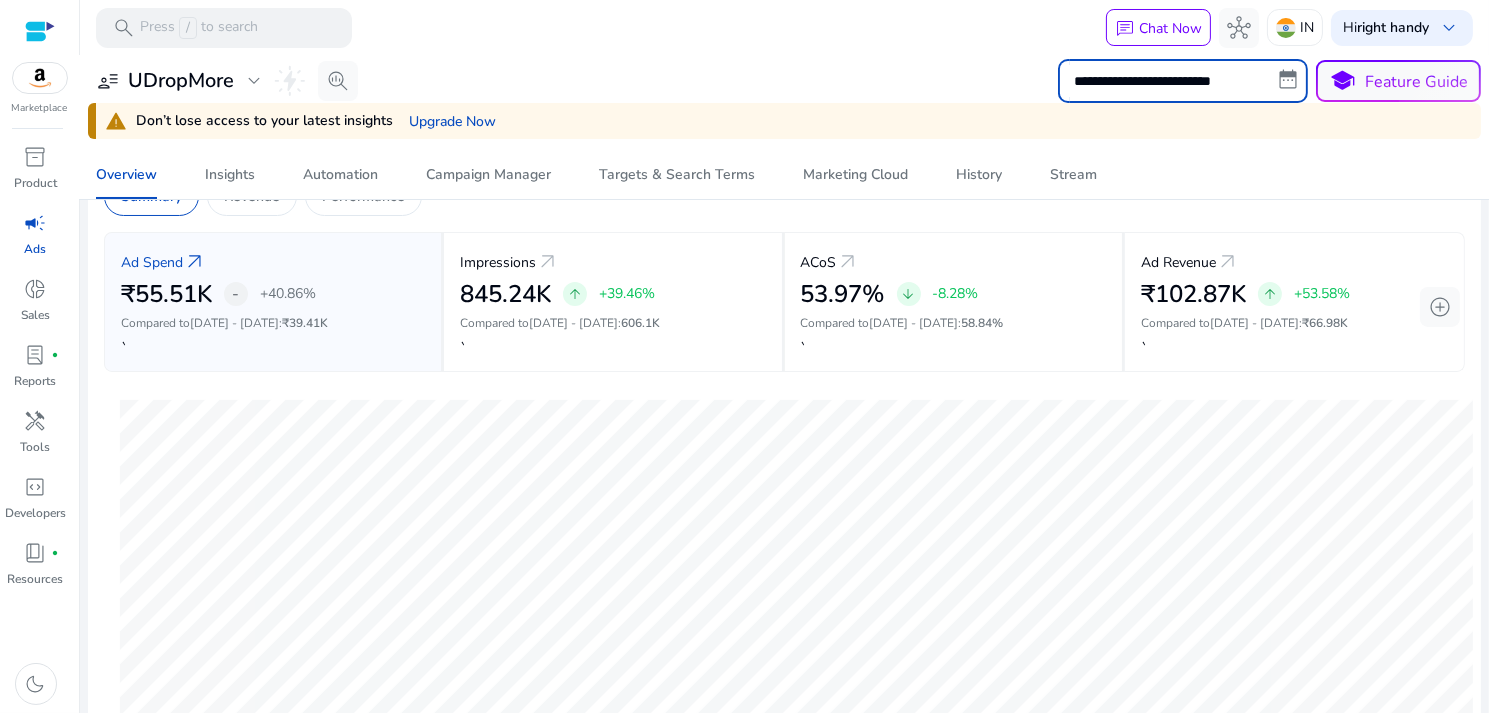 click on "**********" at bounding box center (1183, 81) 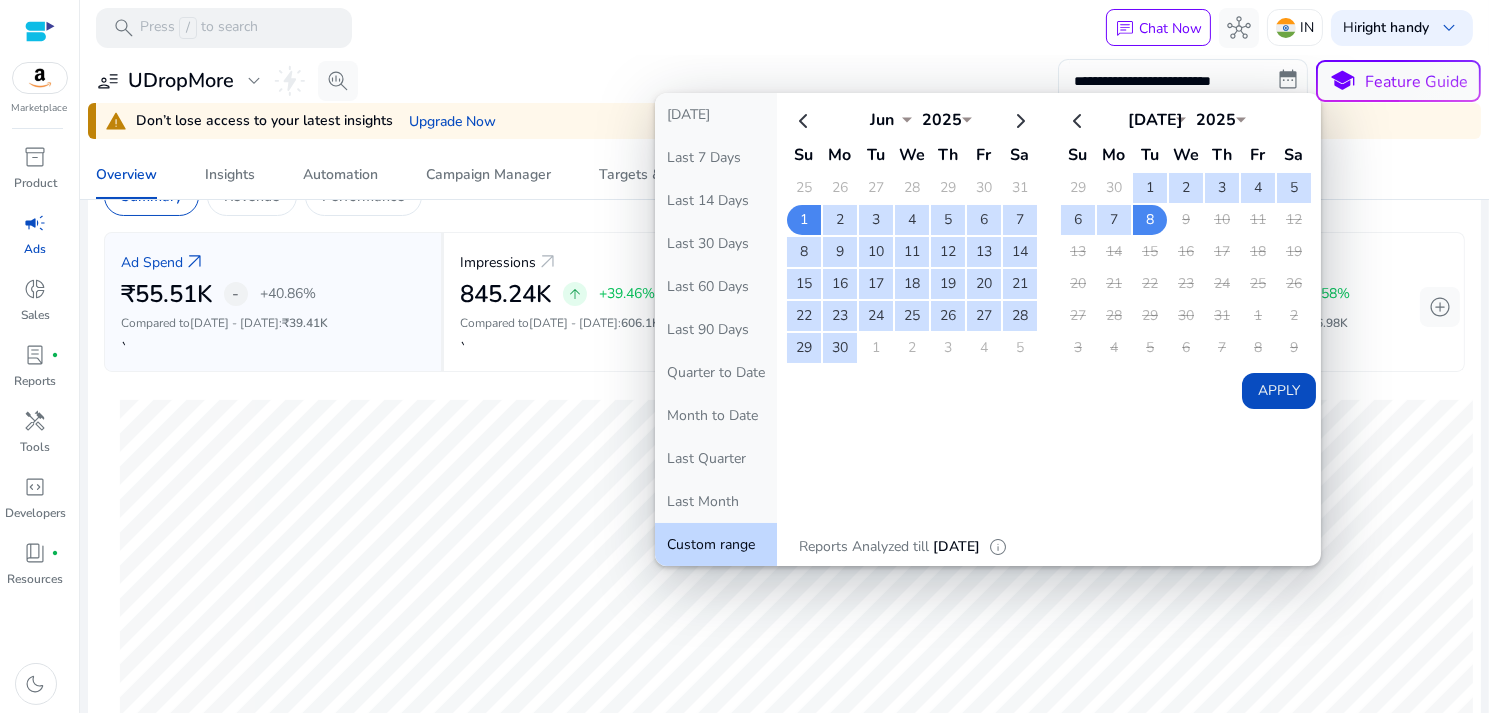 click on "Apply" 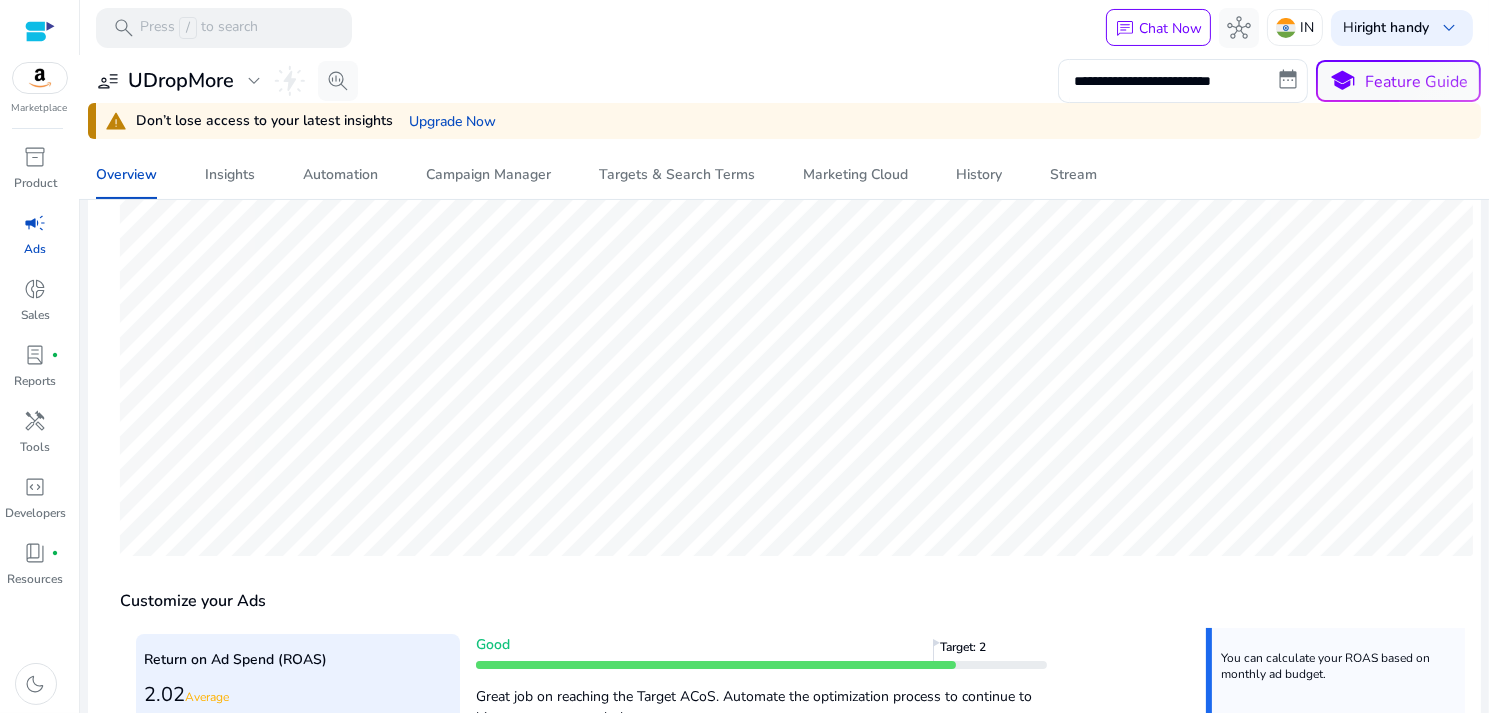 scroll, scrollTop: 442, scrollLeft: 0, axis: vertical 